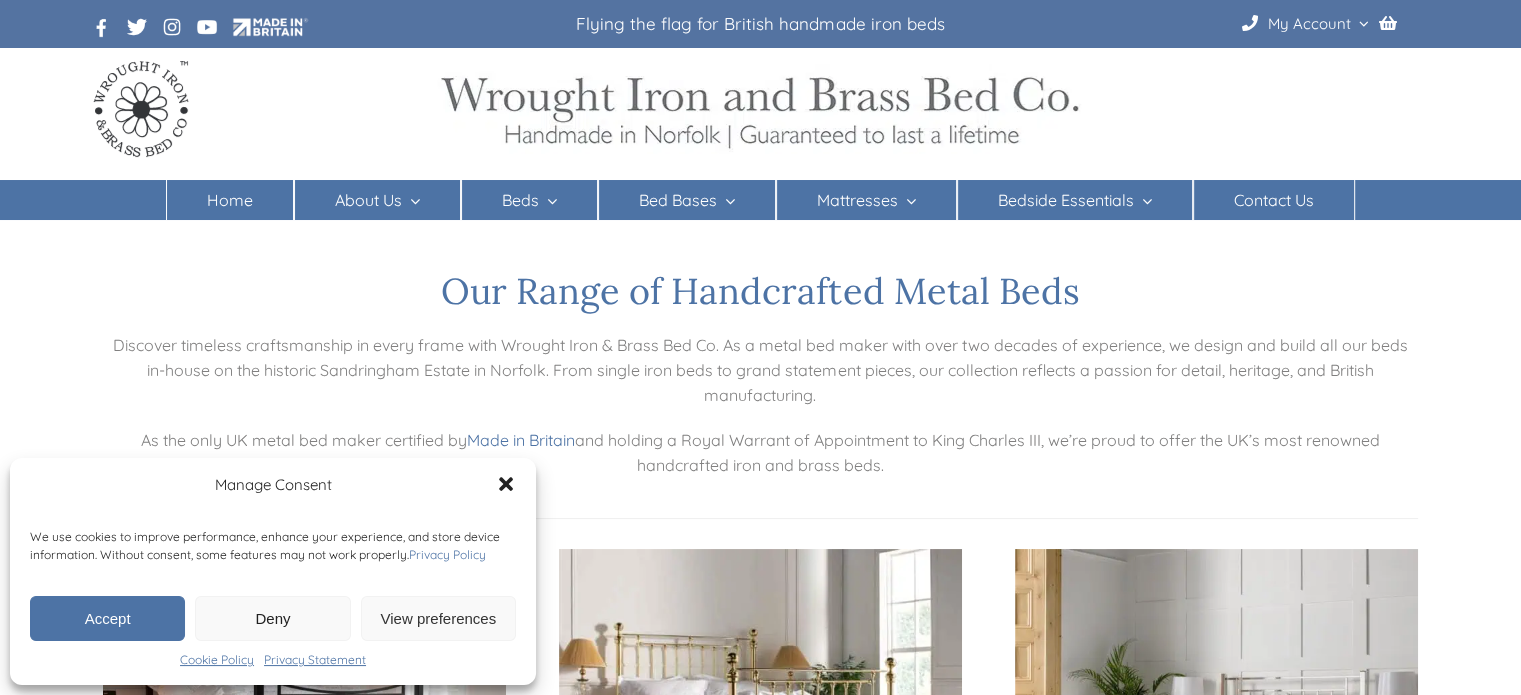 scroll, scrollTop: 0, scrollLeft: 0, axis: both 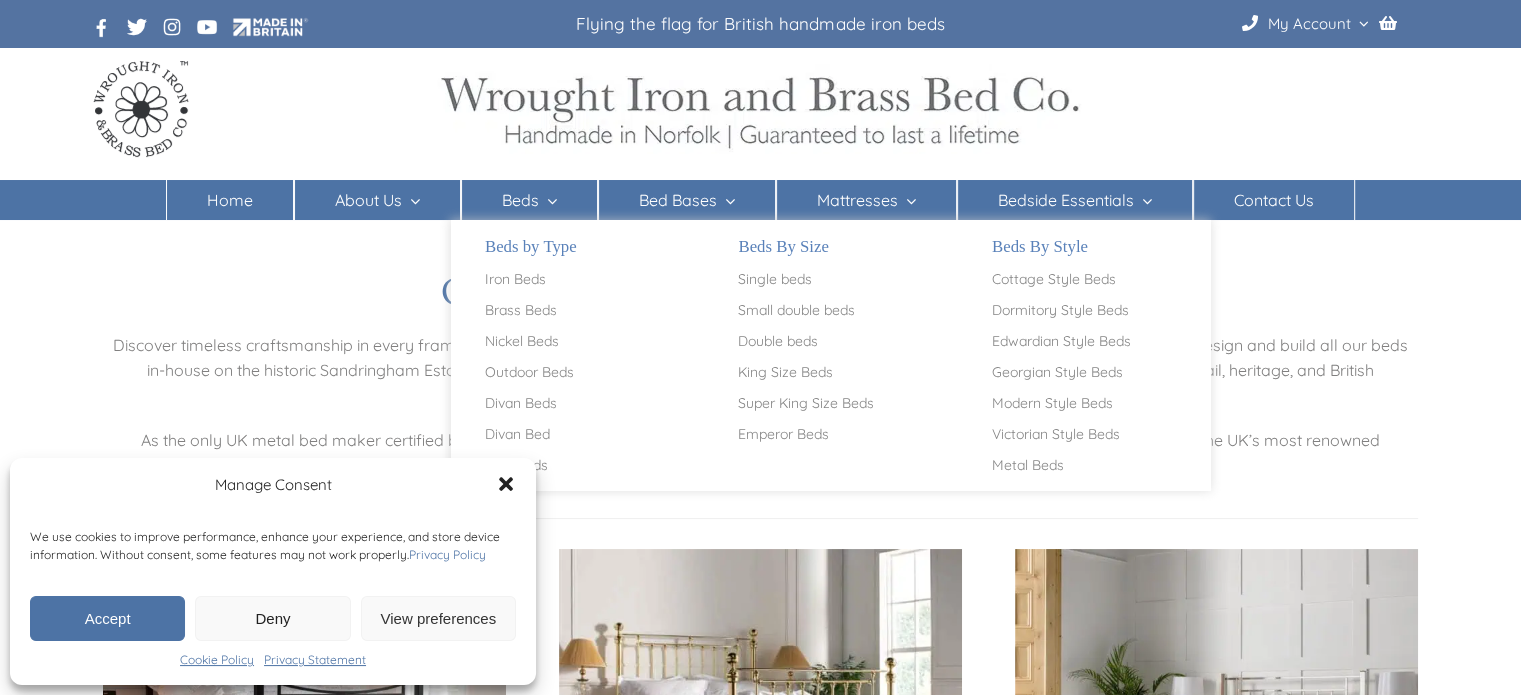 click on "Beds" at bounding box center [520, 200] 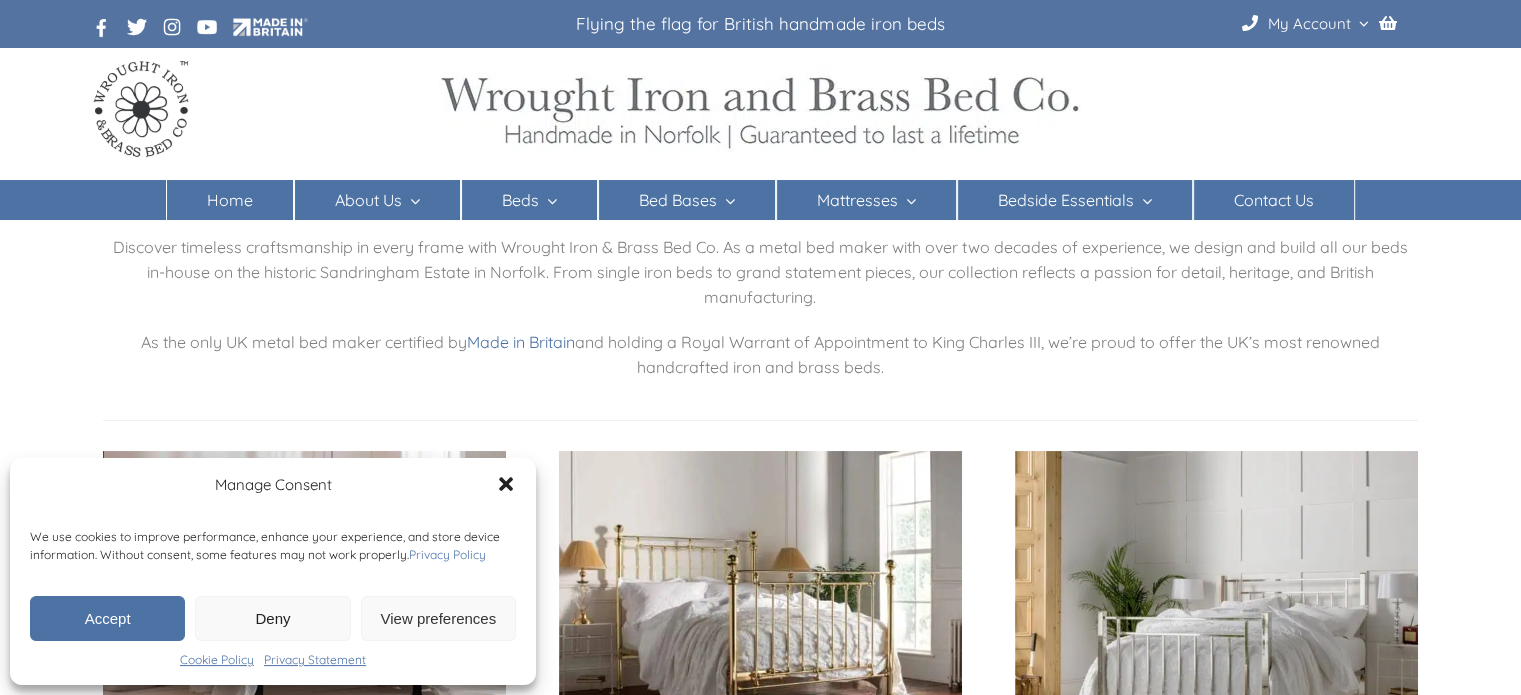scroll, scrollTop: 96, scrollLeft: 0, axis: vertical 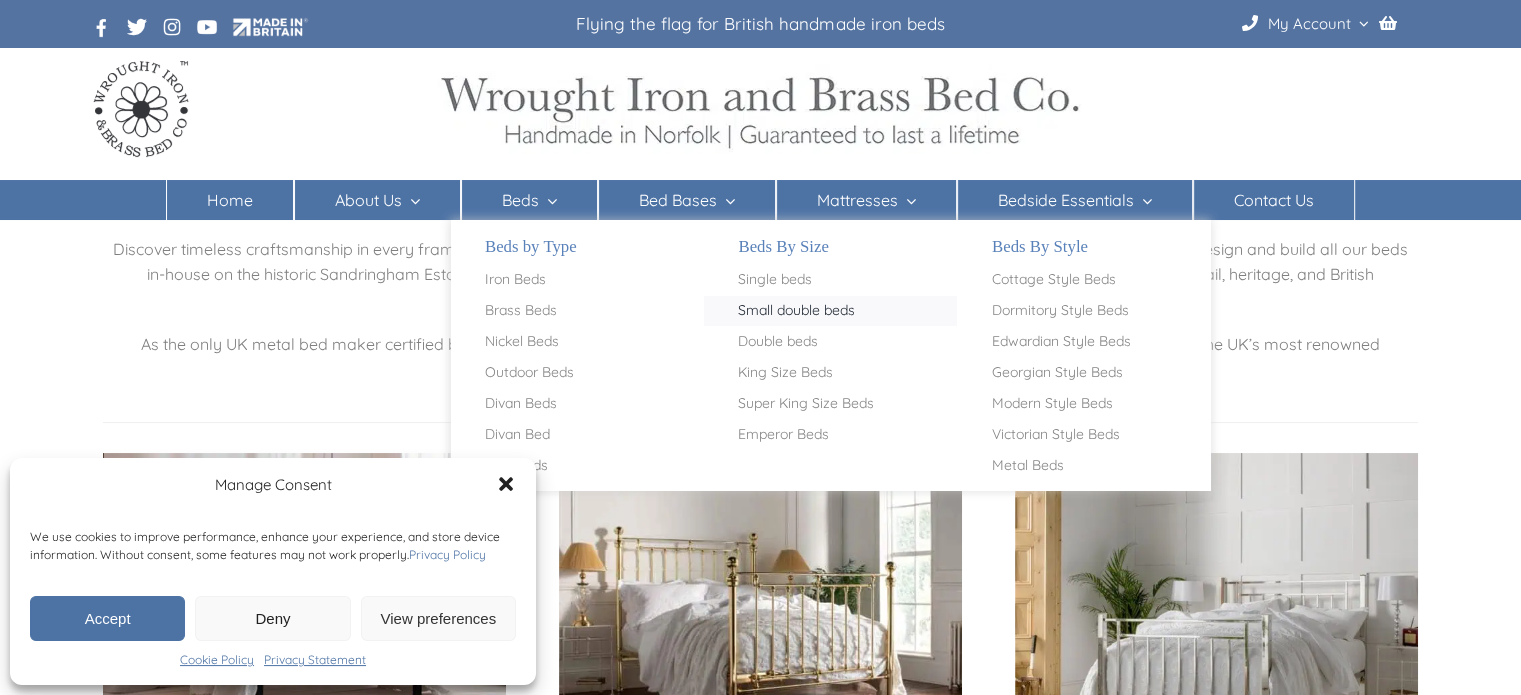 click on "Small double beds" at bounding box center (796, 311) 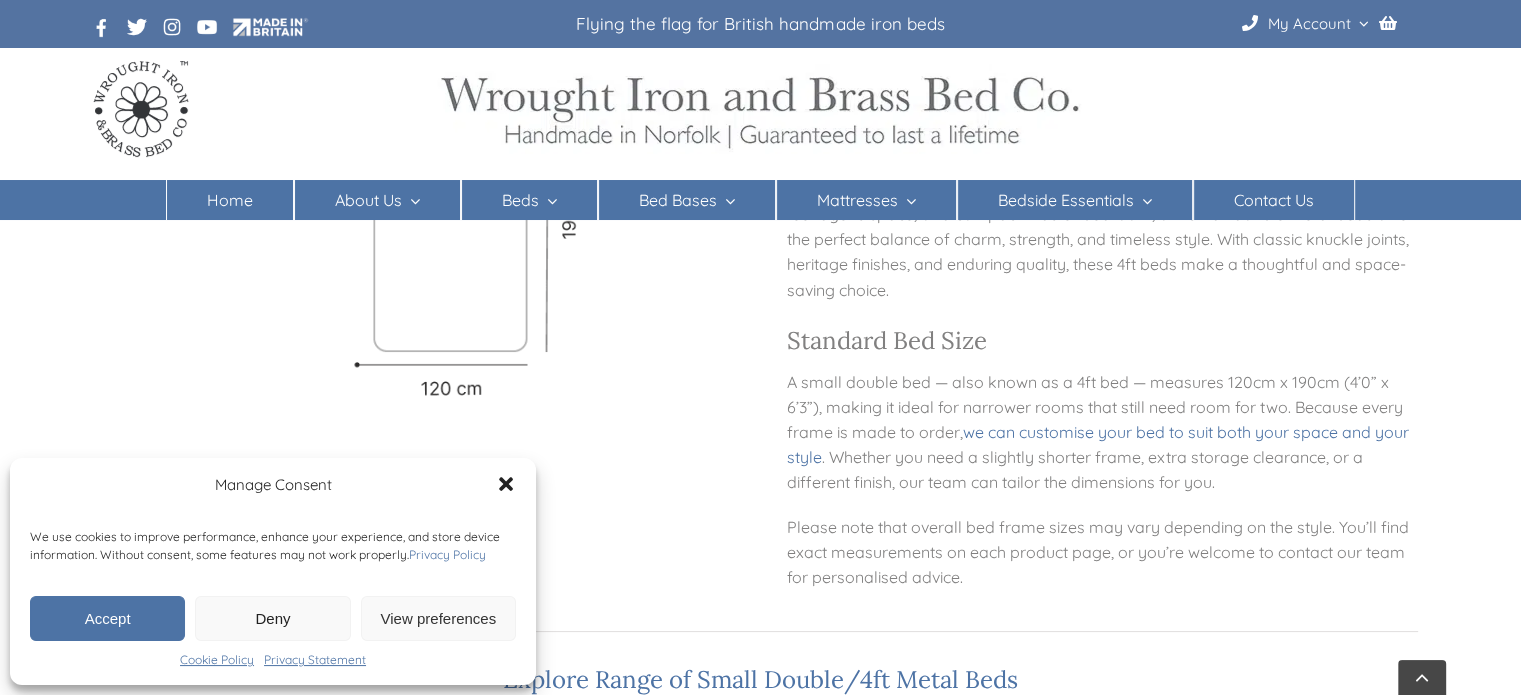 scroll, scrollTop: 227, scrollLeft: 0, axis: vertical 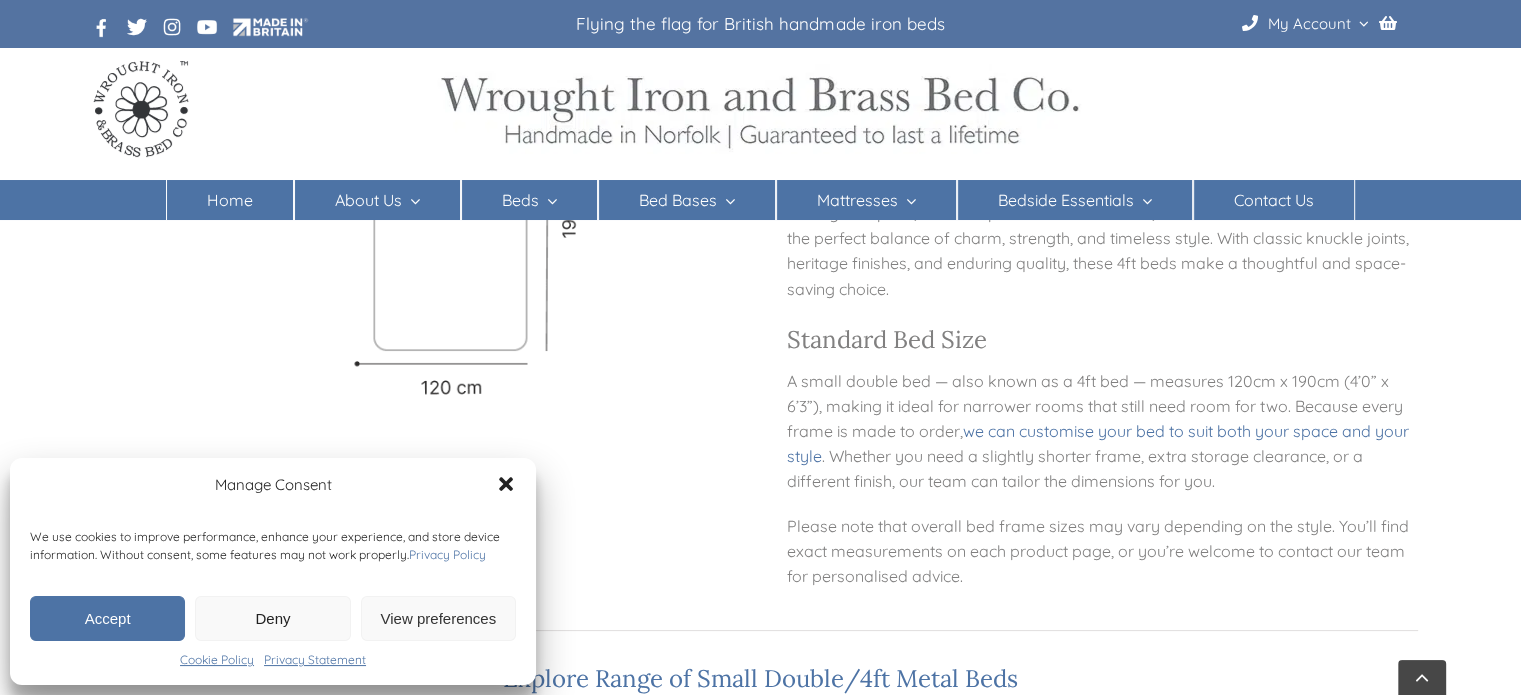 click 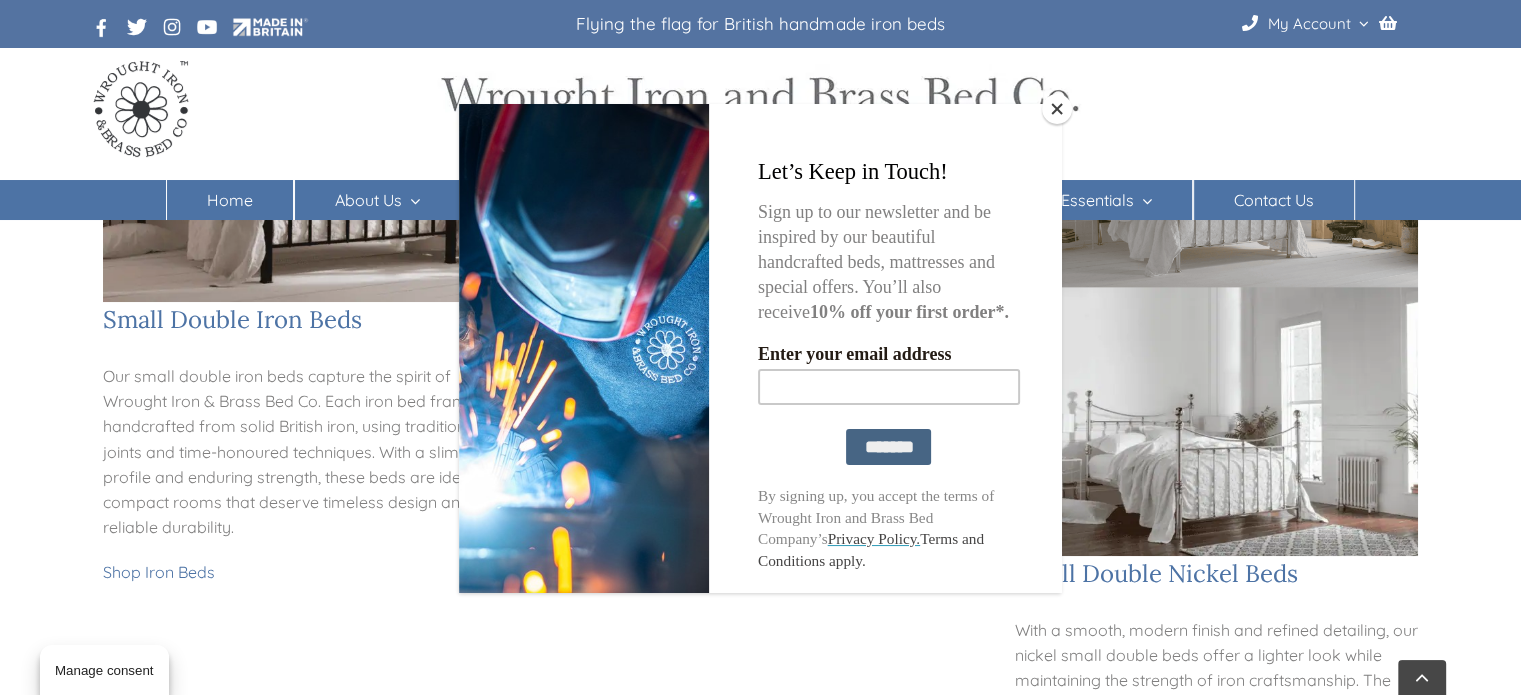 scroll, scrollTop: 874, scrollLeft: 0, axis: vertical 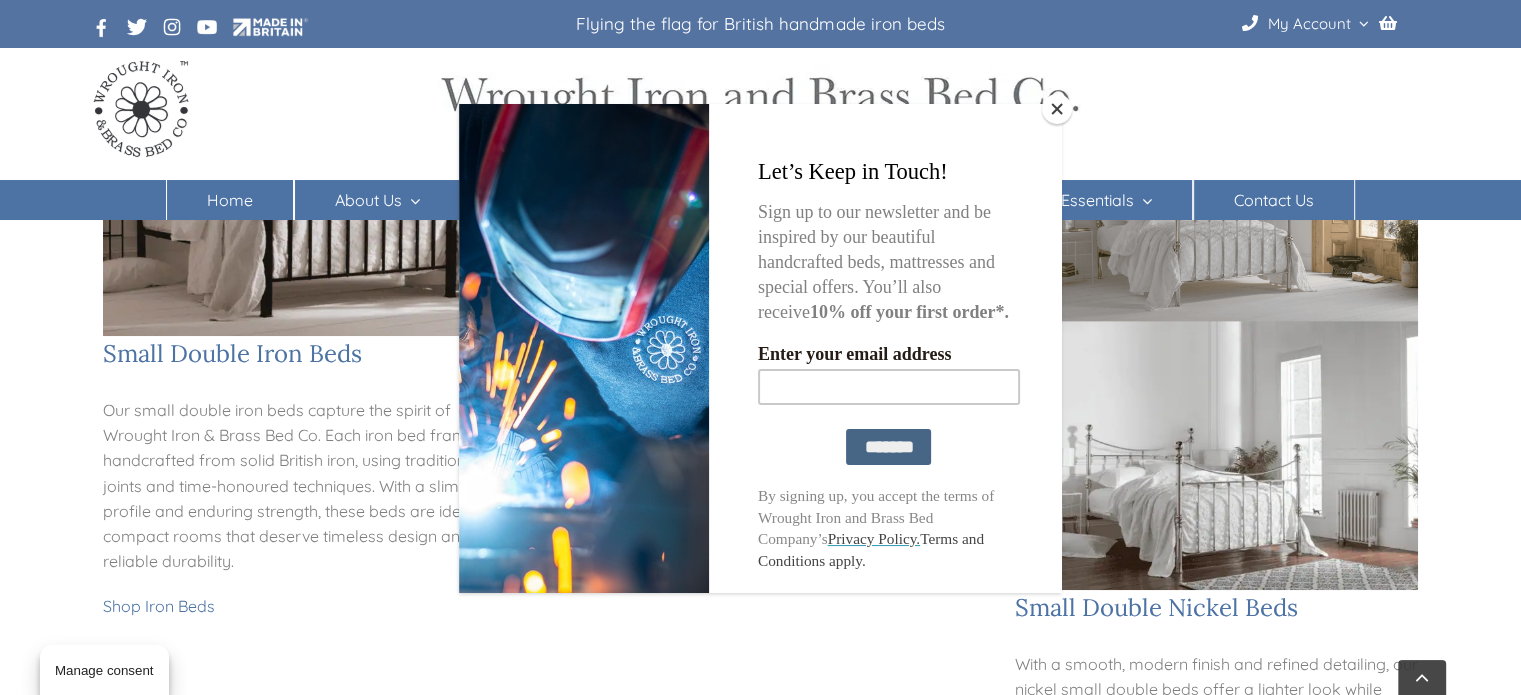 click at bounding box center [1057, 109] 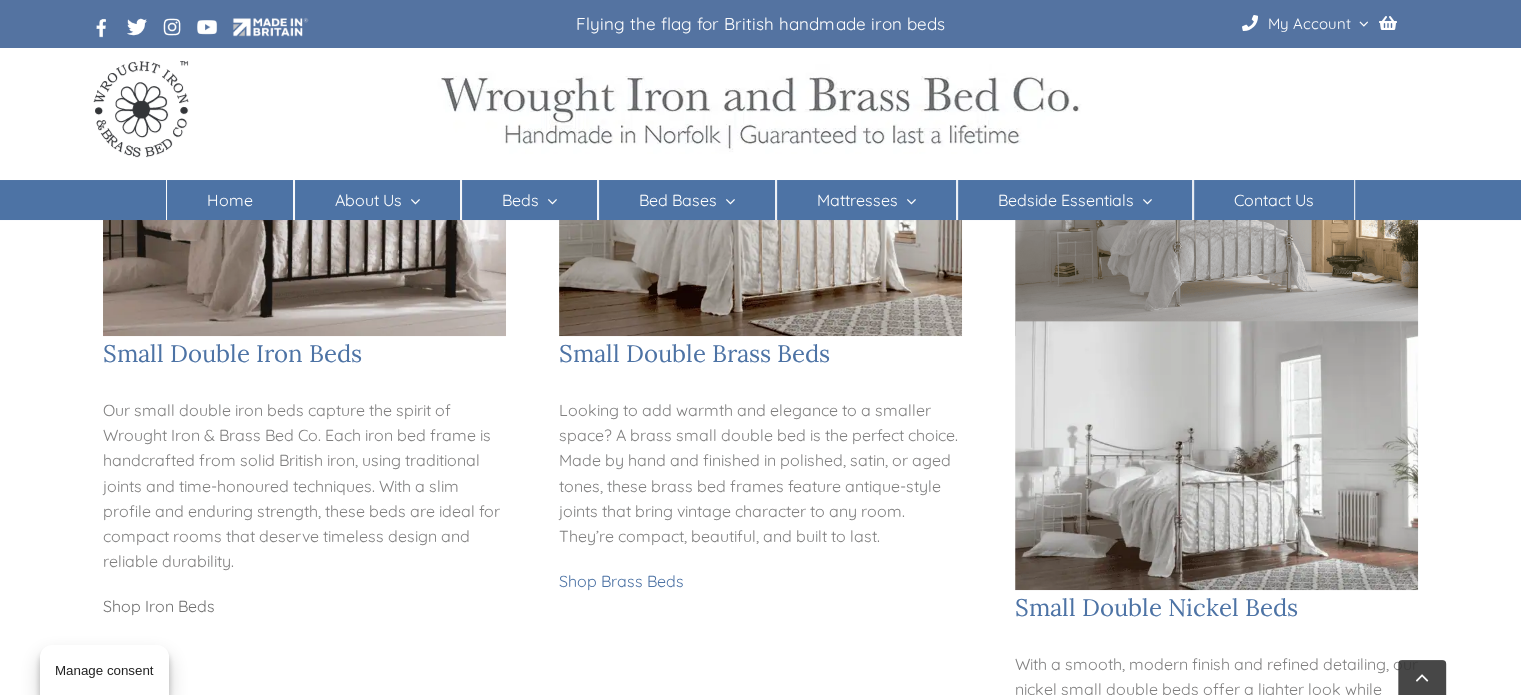 click on "Shop Iron Beds" at bounding box center (159, 606) 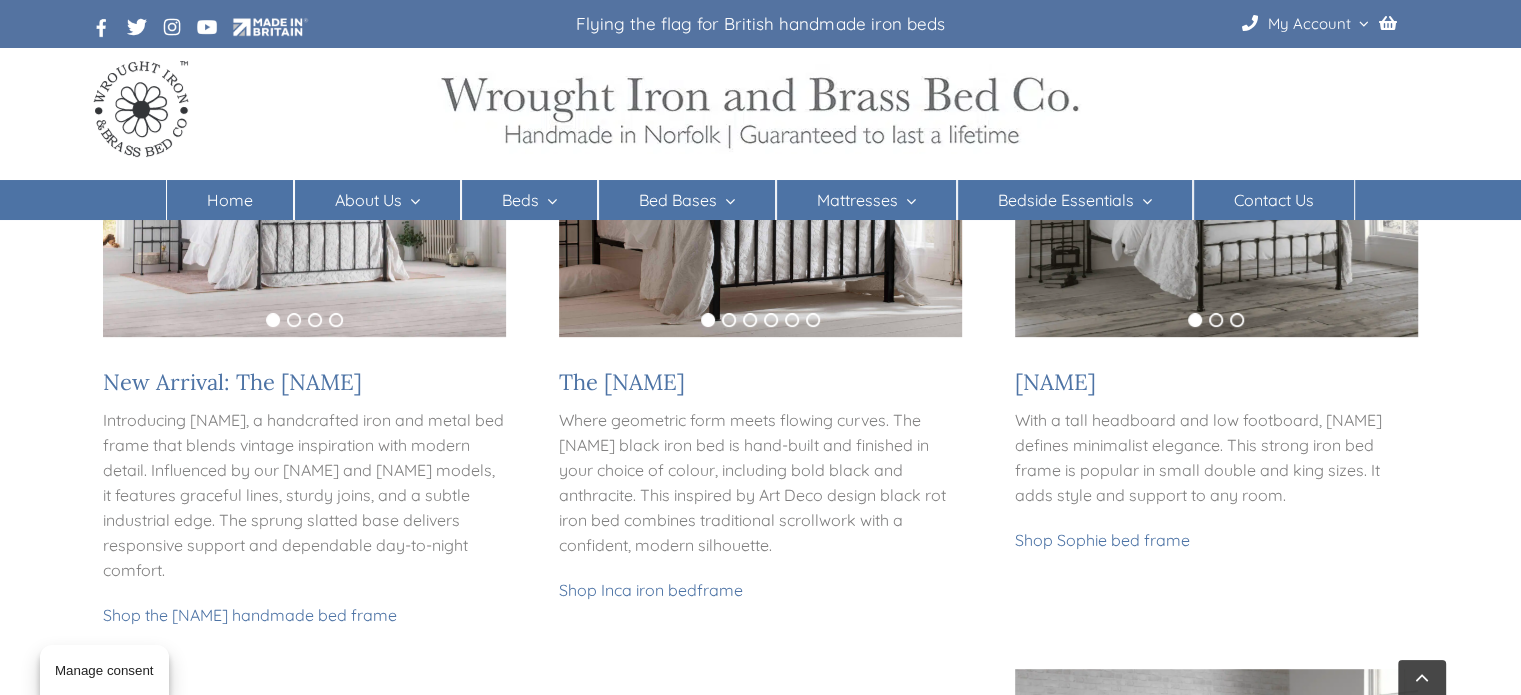 scroll, scrollTop: 600, scrollLeft: 0, axis: vertical 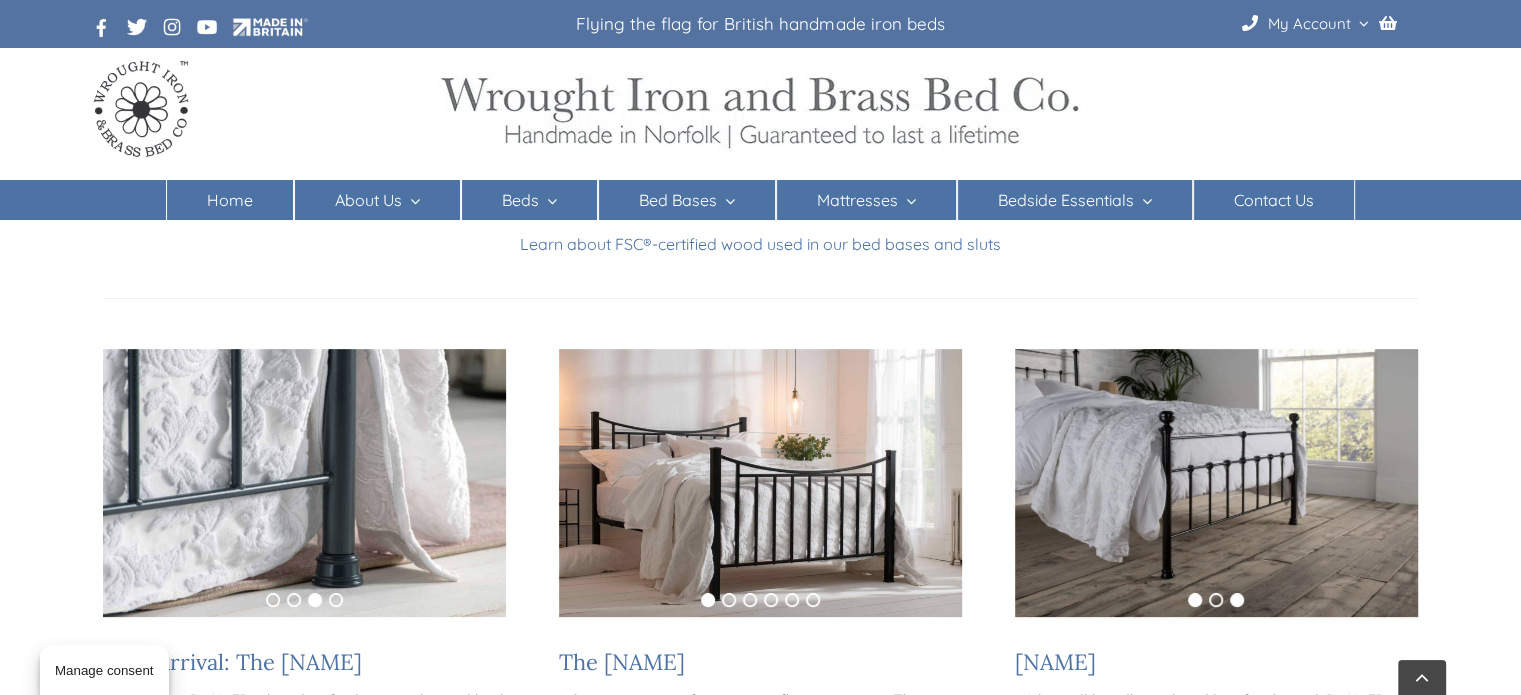 click on "1" at bounding box center (1195, 600) 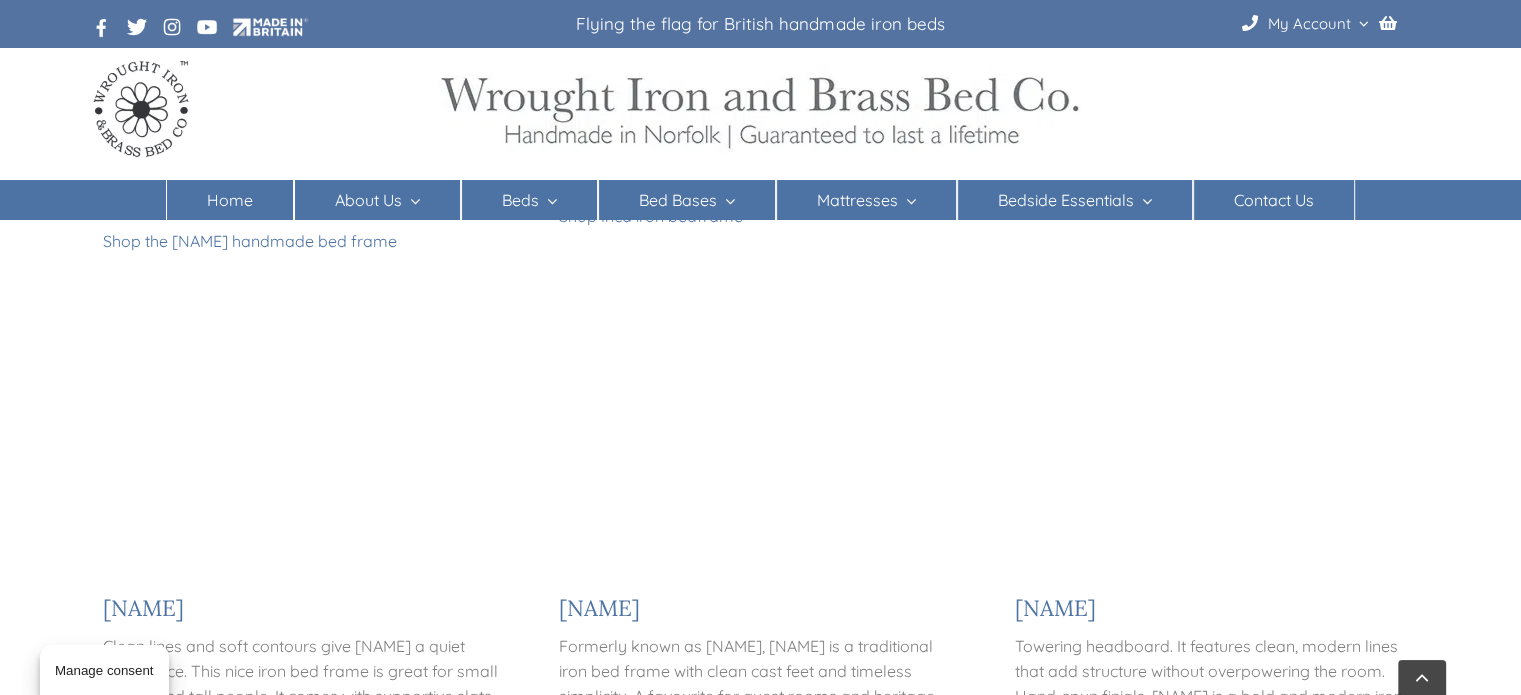 scroll, scrollTop: 920, scrollLeft: 0, axis: vertical 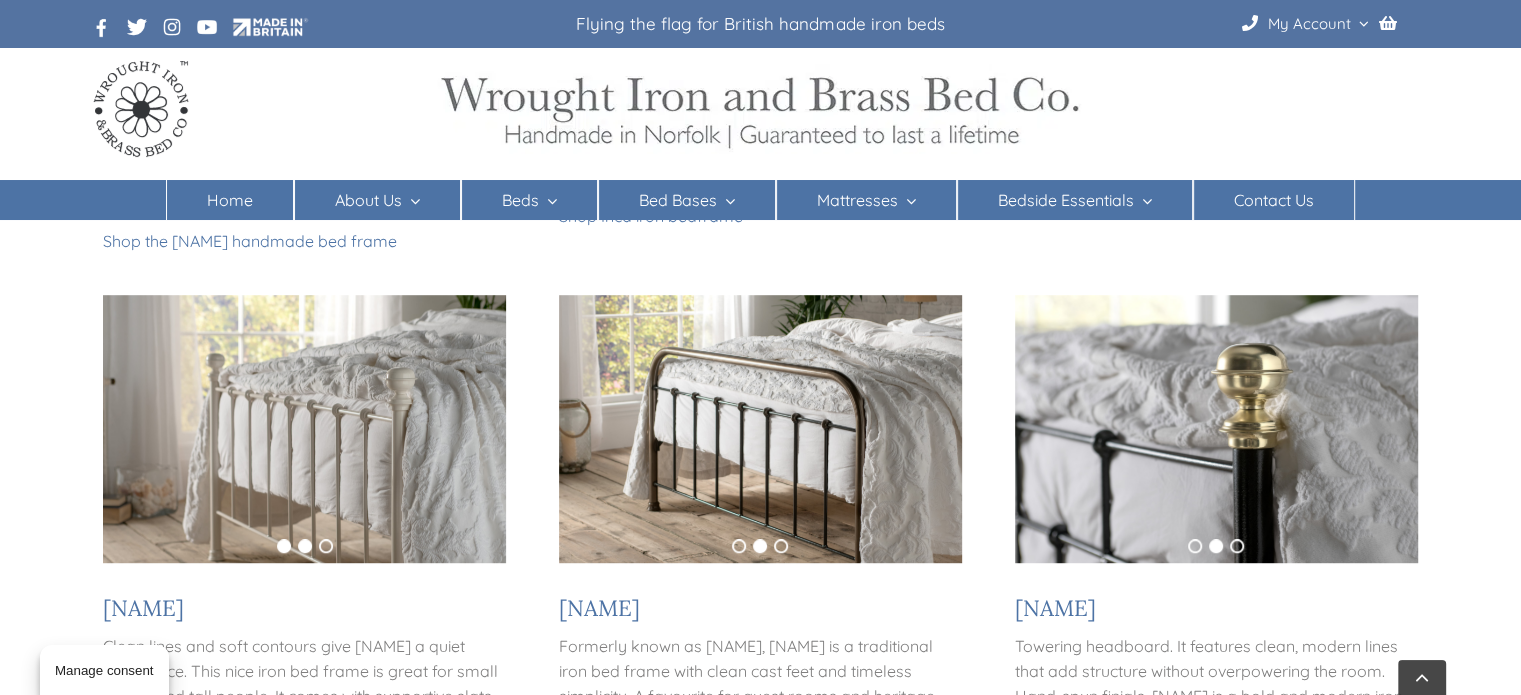 click on "1" at bounding box center [284, 546] 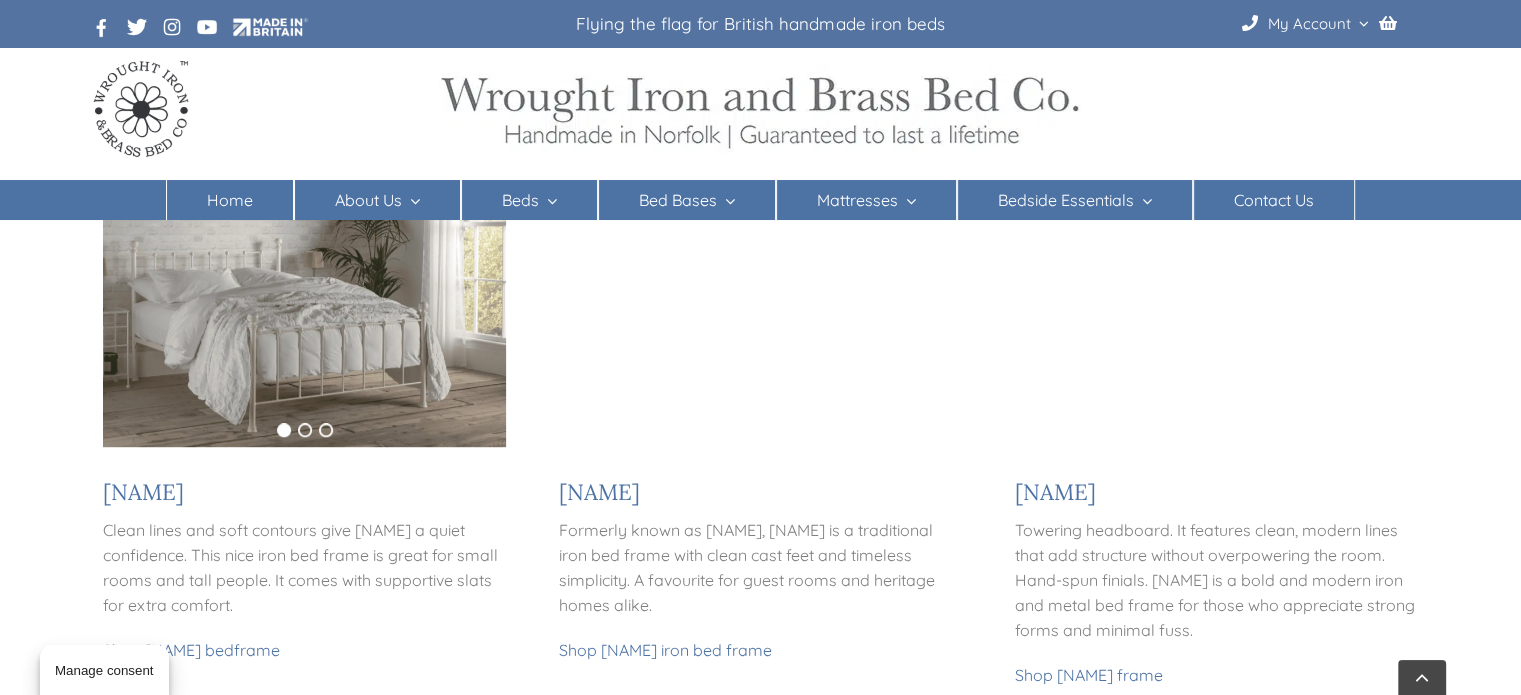 scroll, scrollTop: 1036, scrollLeft: 0, axis: vertical 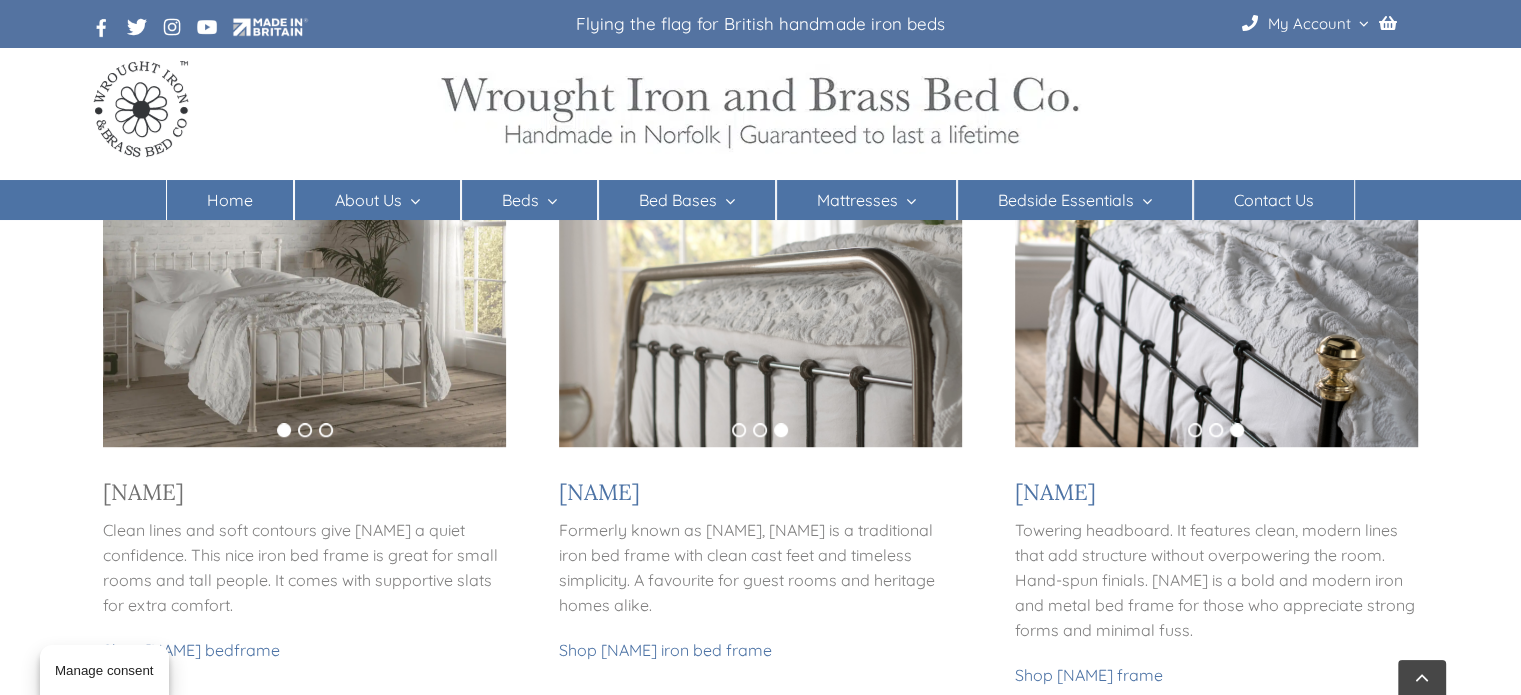 drag, startPoint x: 276, startPoint y: 543, endPoint x: 132, endPoint y: 501, distance: 150 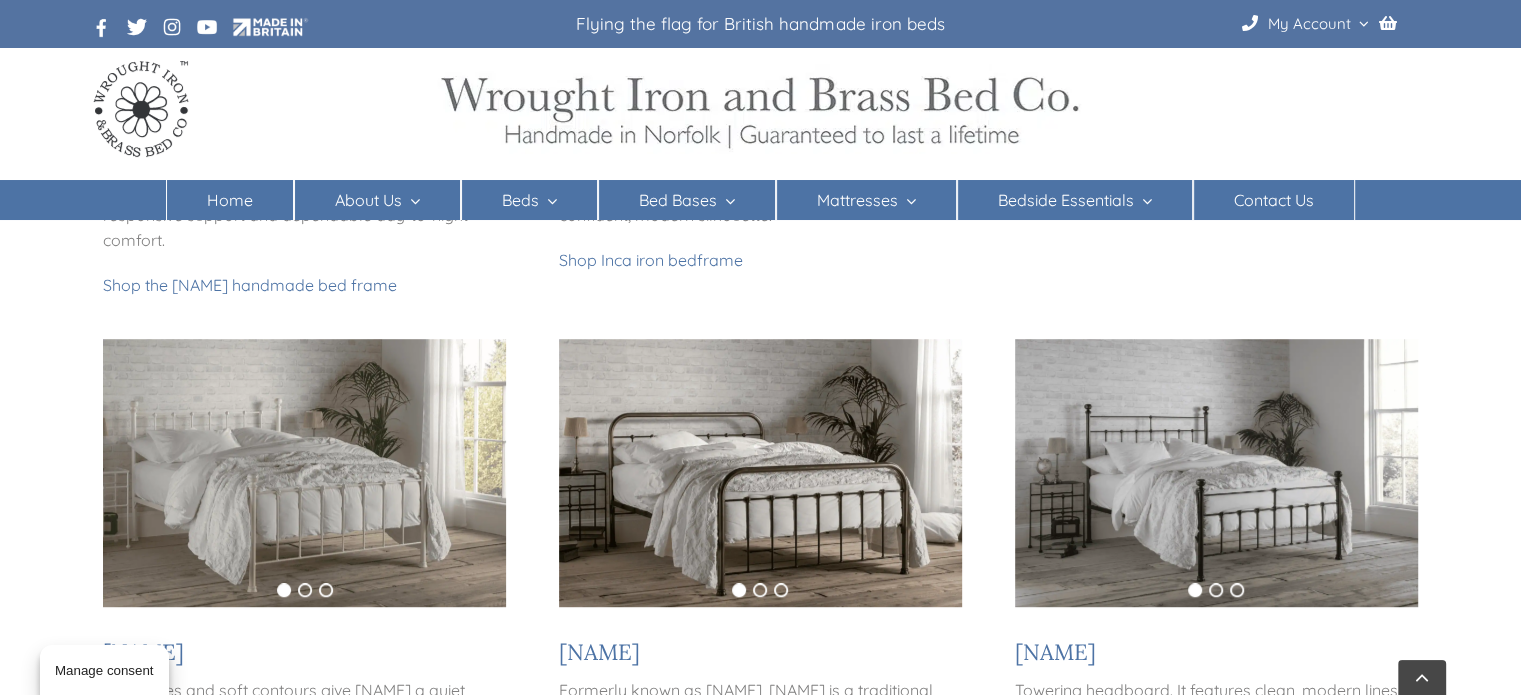 scroll, scrollTop: 970, scrollLeft: 0, axis: vertical 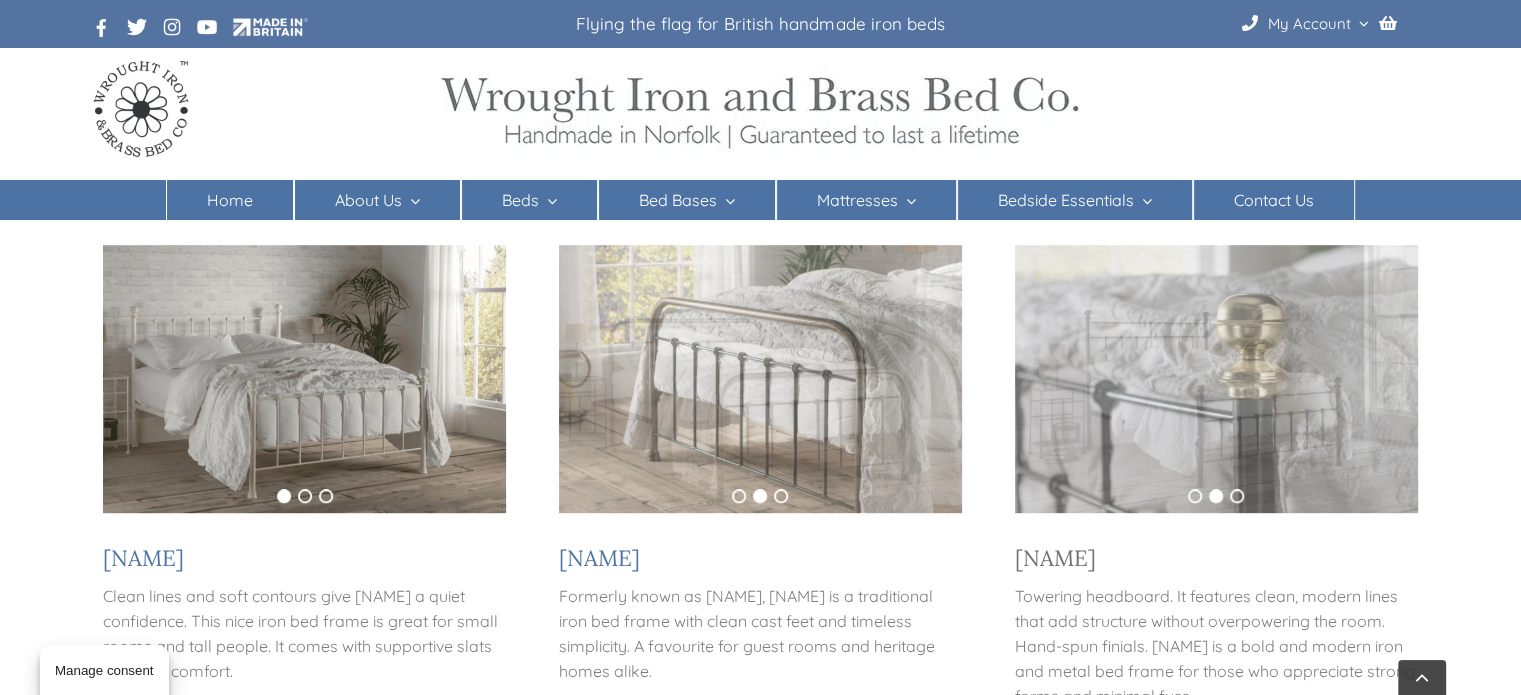 drag, startPoint x: 1176, startPoint y: 434, endPoint x: 1035, endPoint y: 563, distance: 191.1073 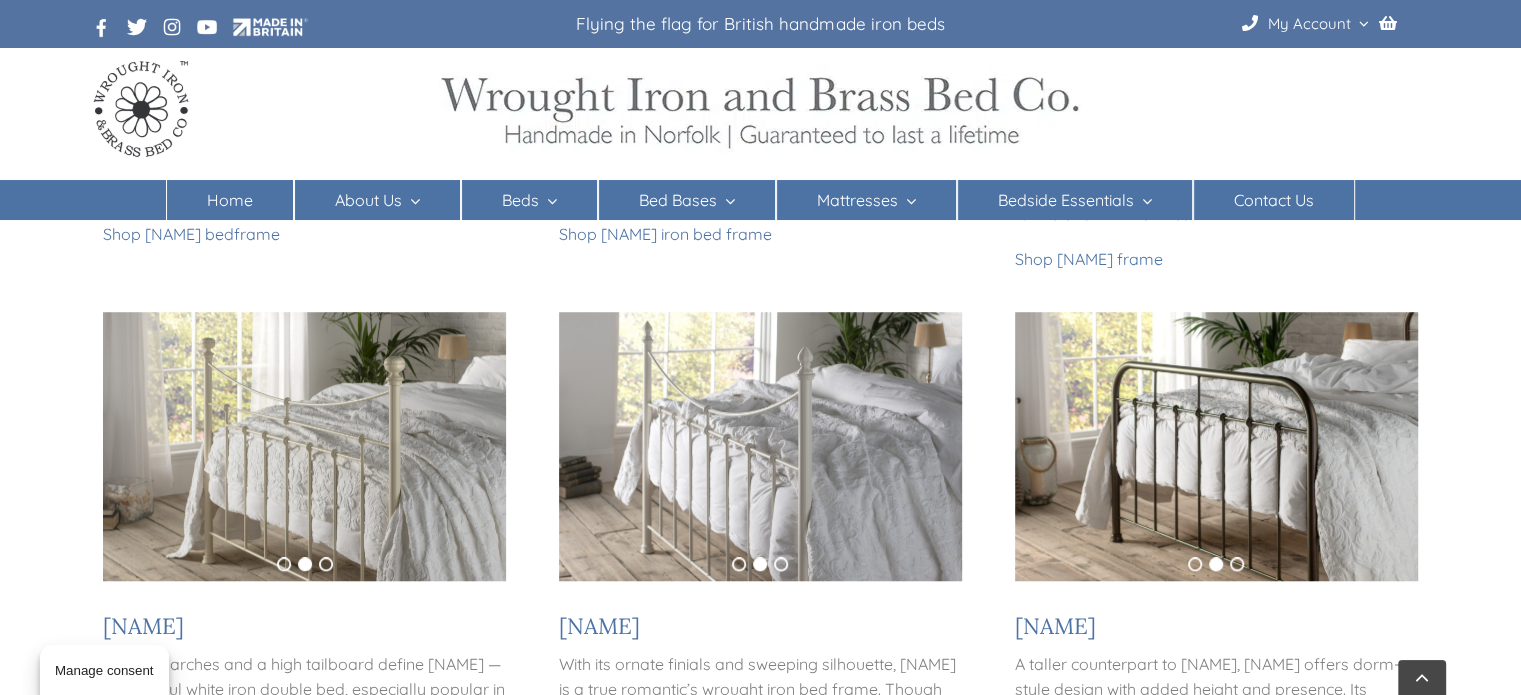 scroll, scrollTop: 1454, scrollLeft: 0, axis: vertical 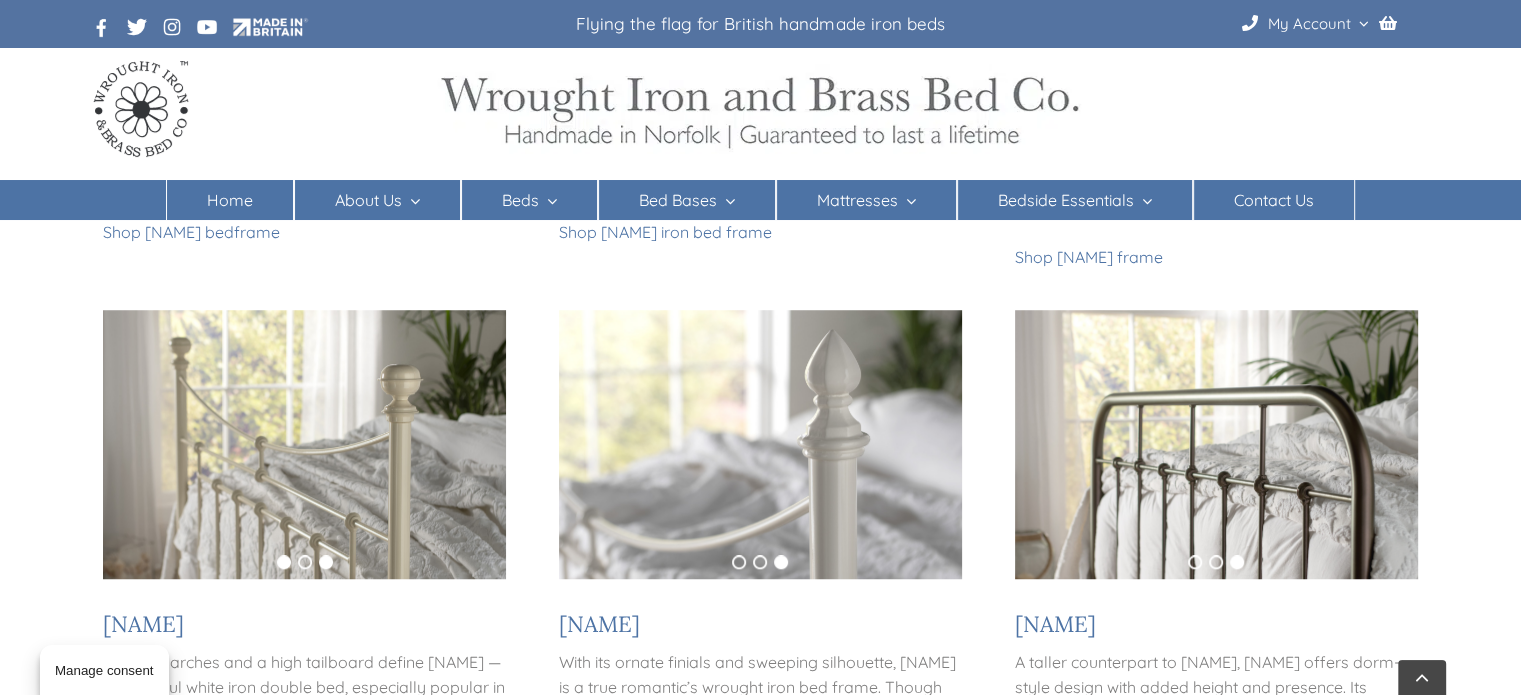 click on "1" at bounding box center (284, 562) 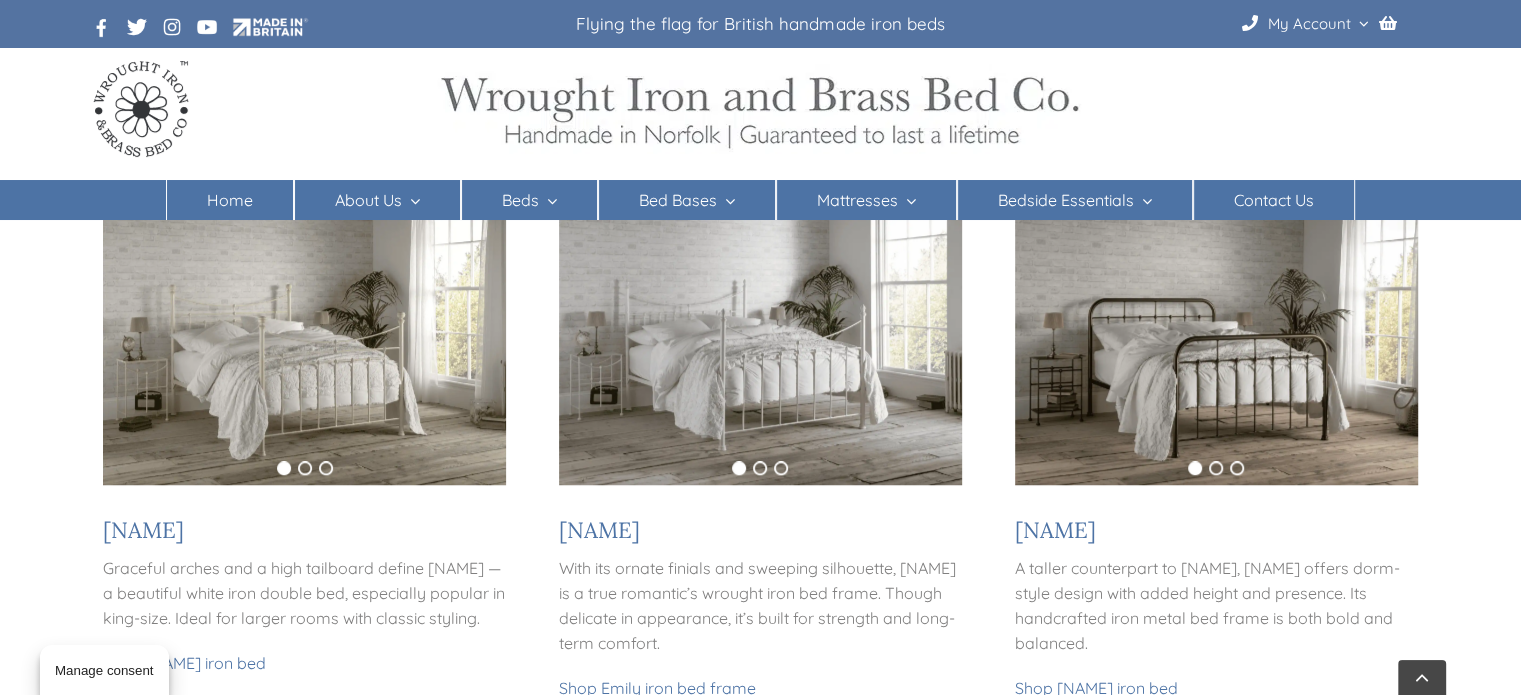 scroll, scrollTop: 1548, scrollLeft: 0, axis: vertical 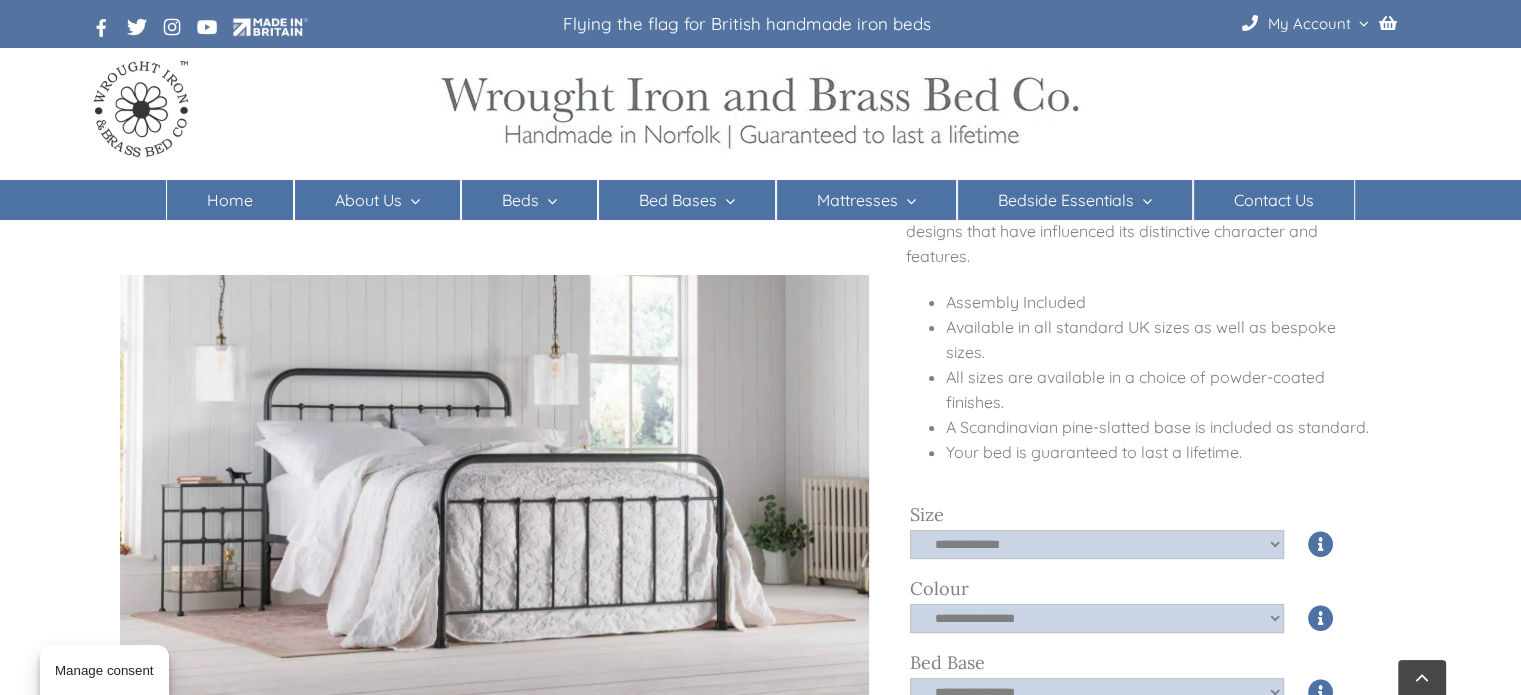 click on "**********" at bounding box center (1144, 546) 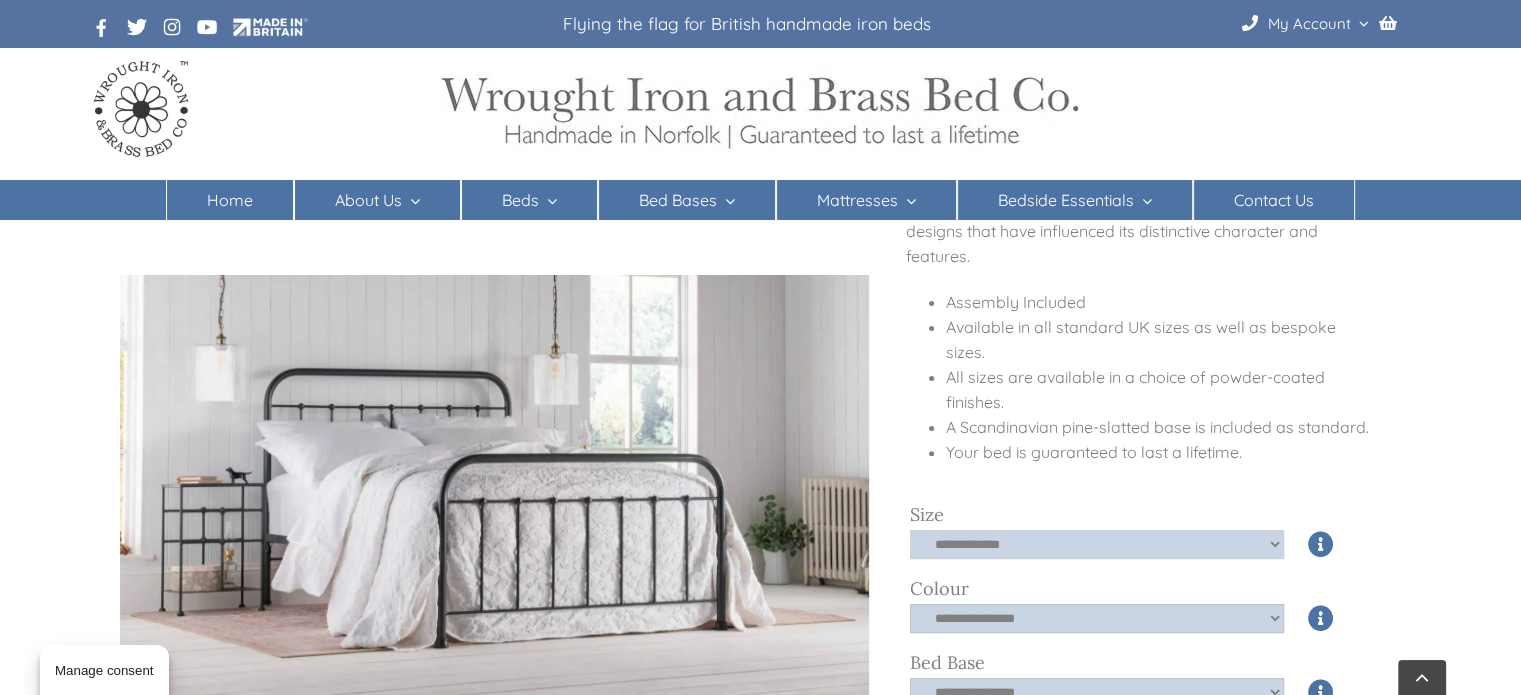 click on "**********" 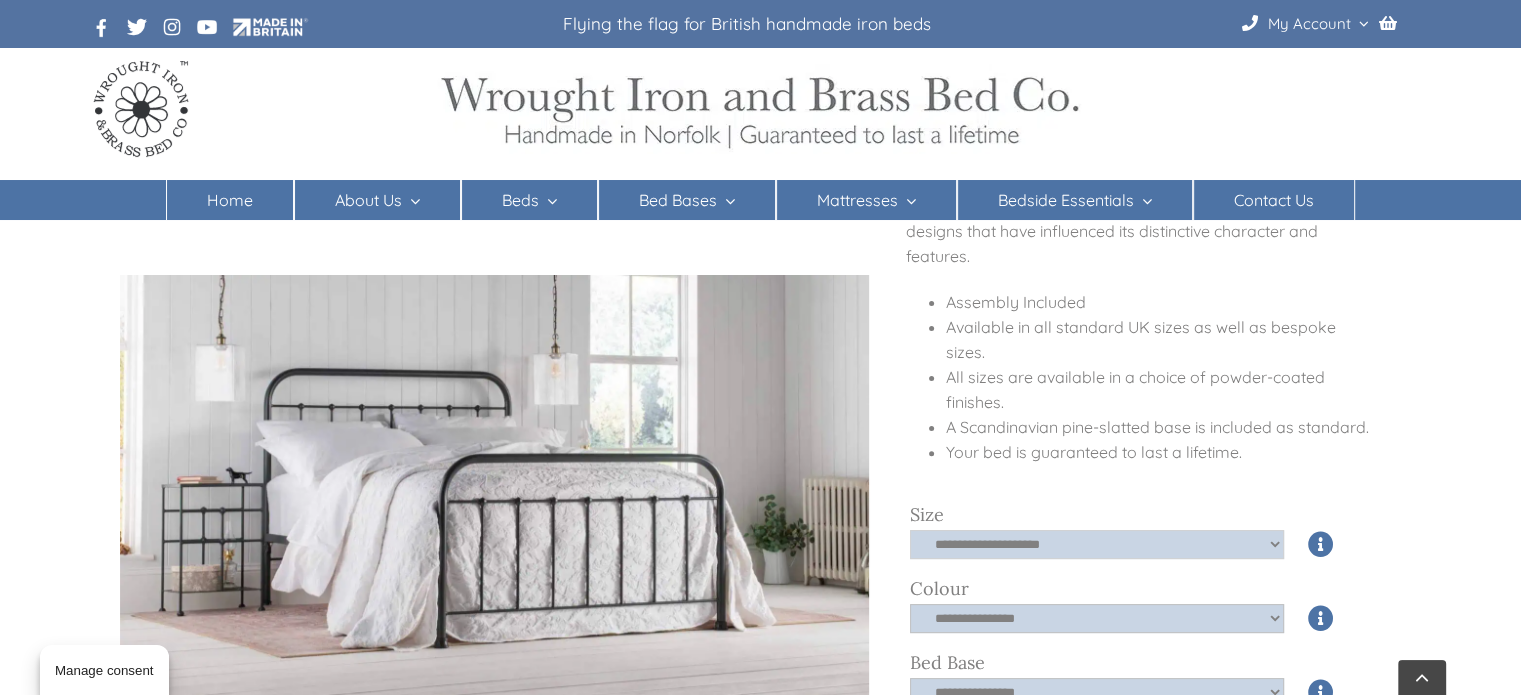 click on "**********" 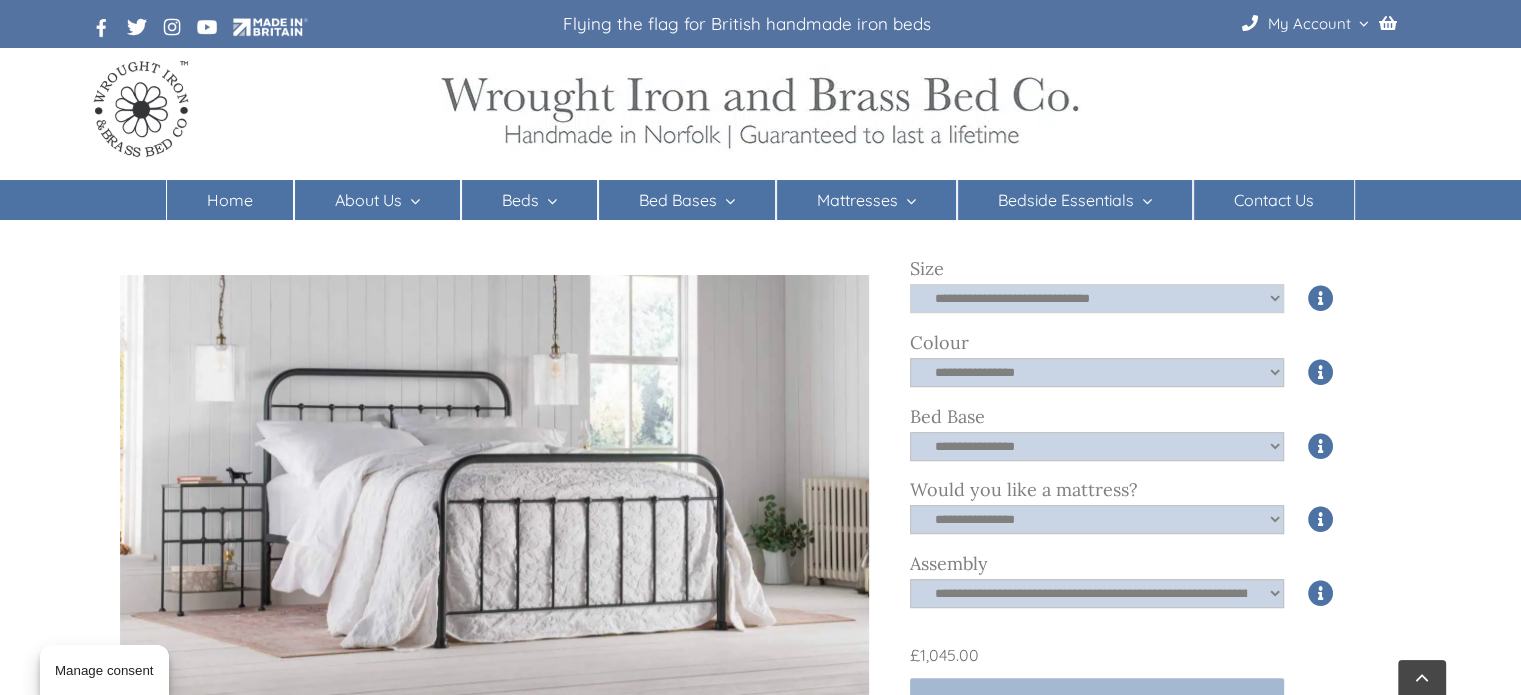 scroll, scrollTop: 750, scrollLeft: 0, axis: vertical 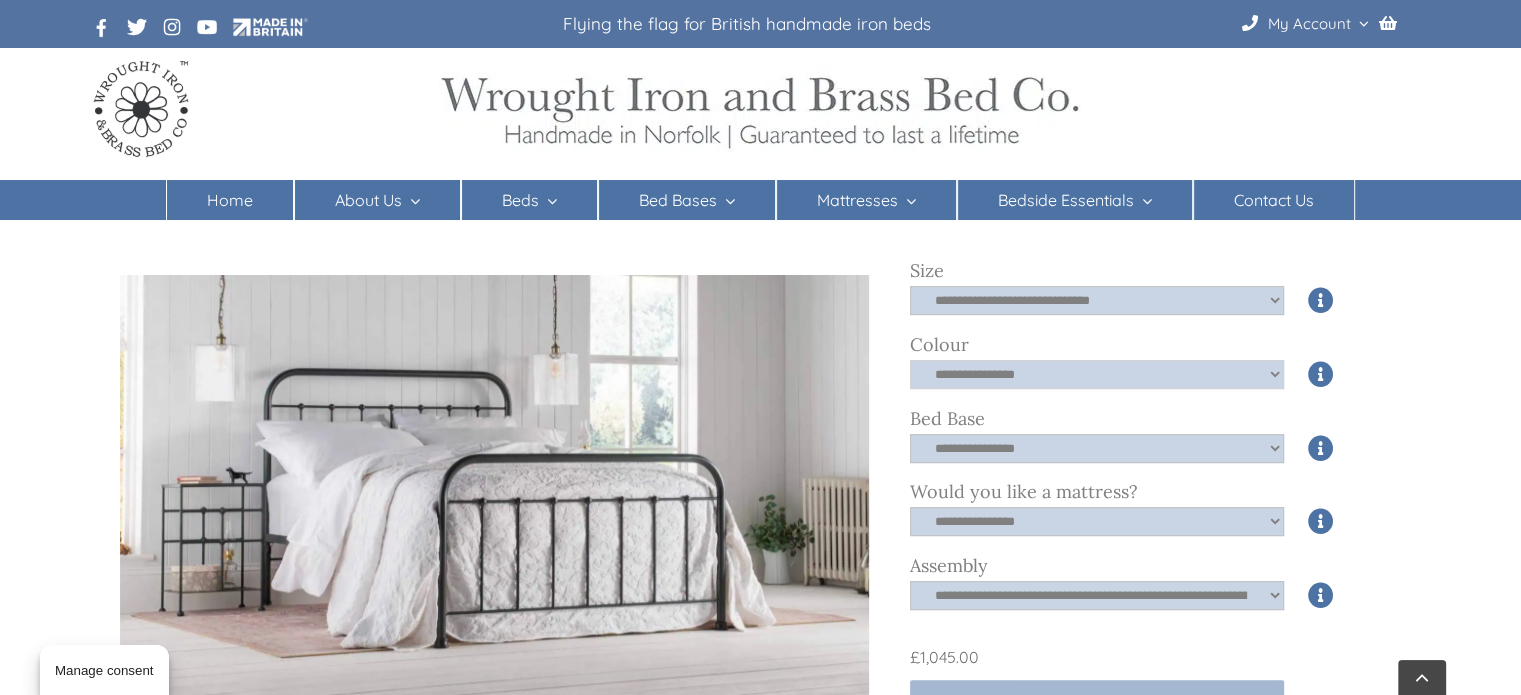 click on "**********" 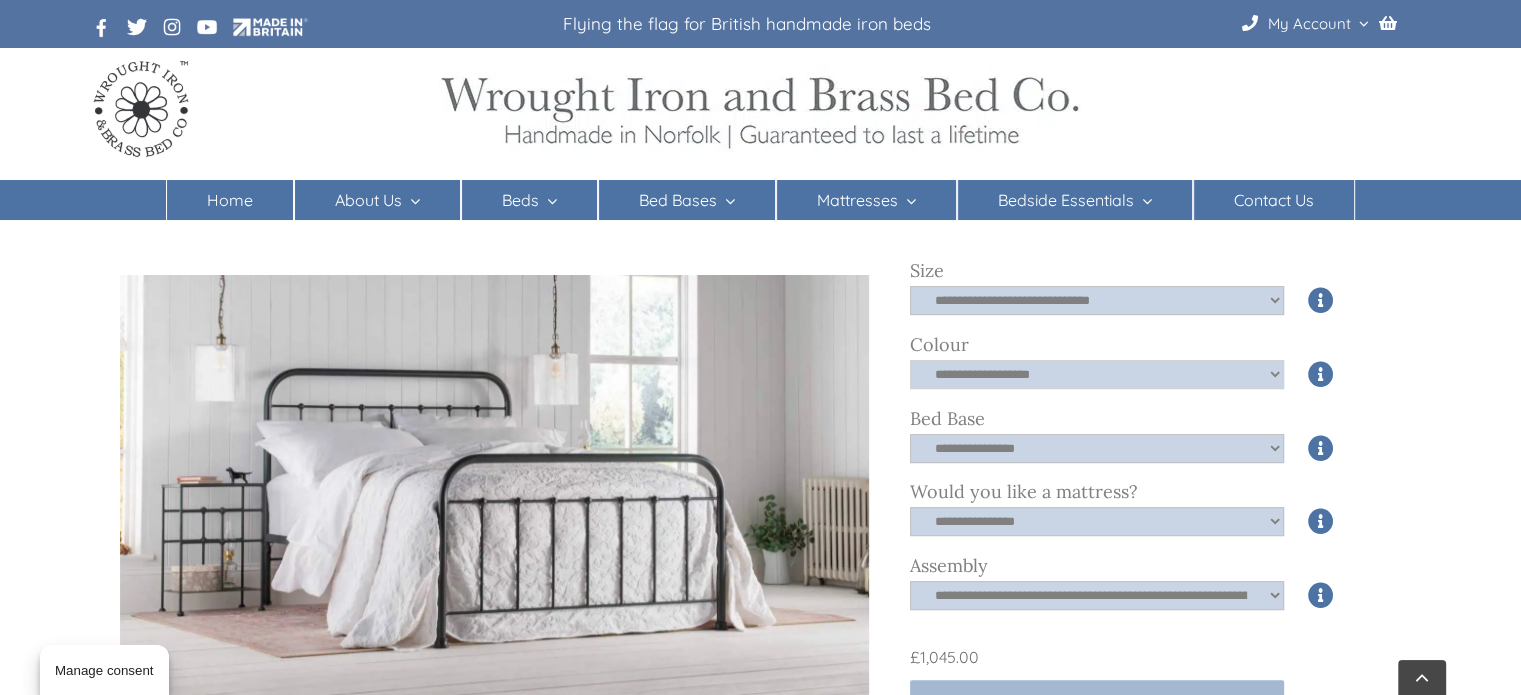 click on "**********" 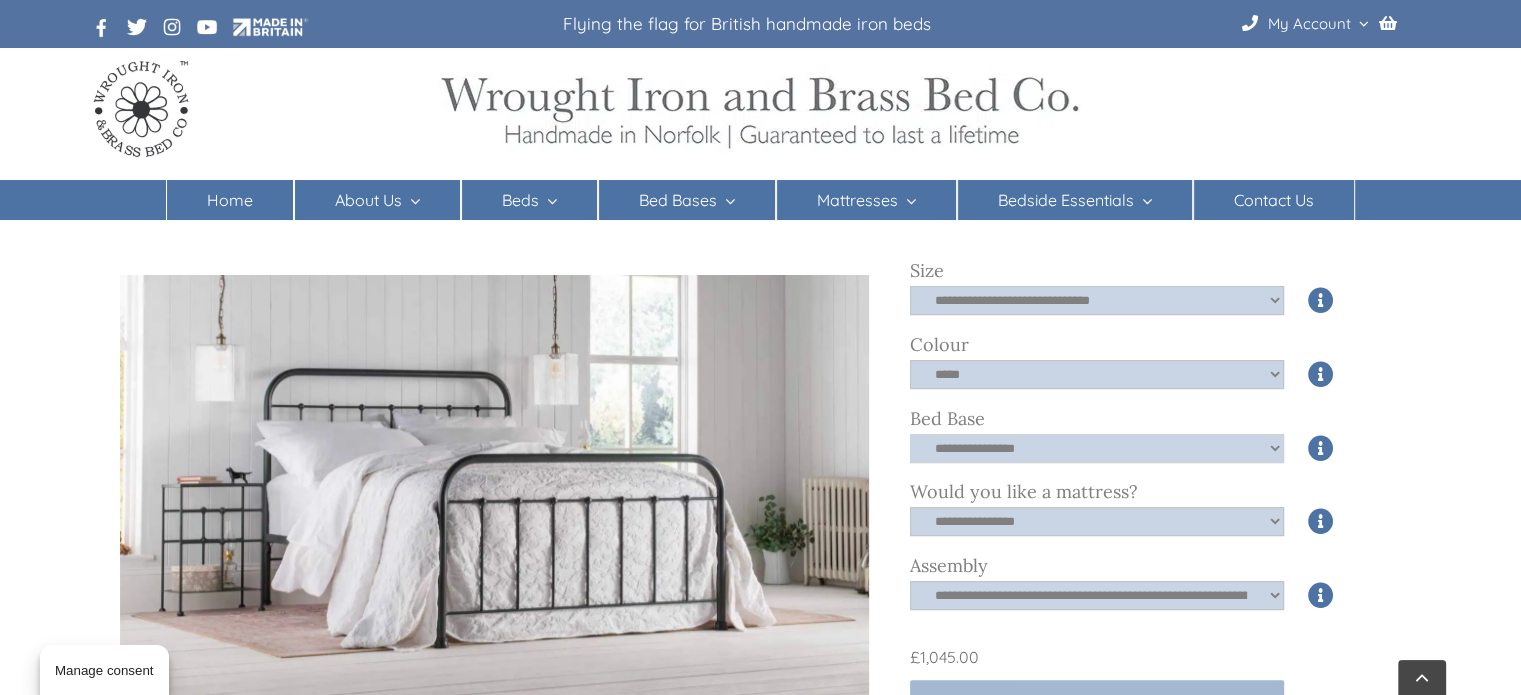 click on "**********" 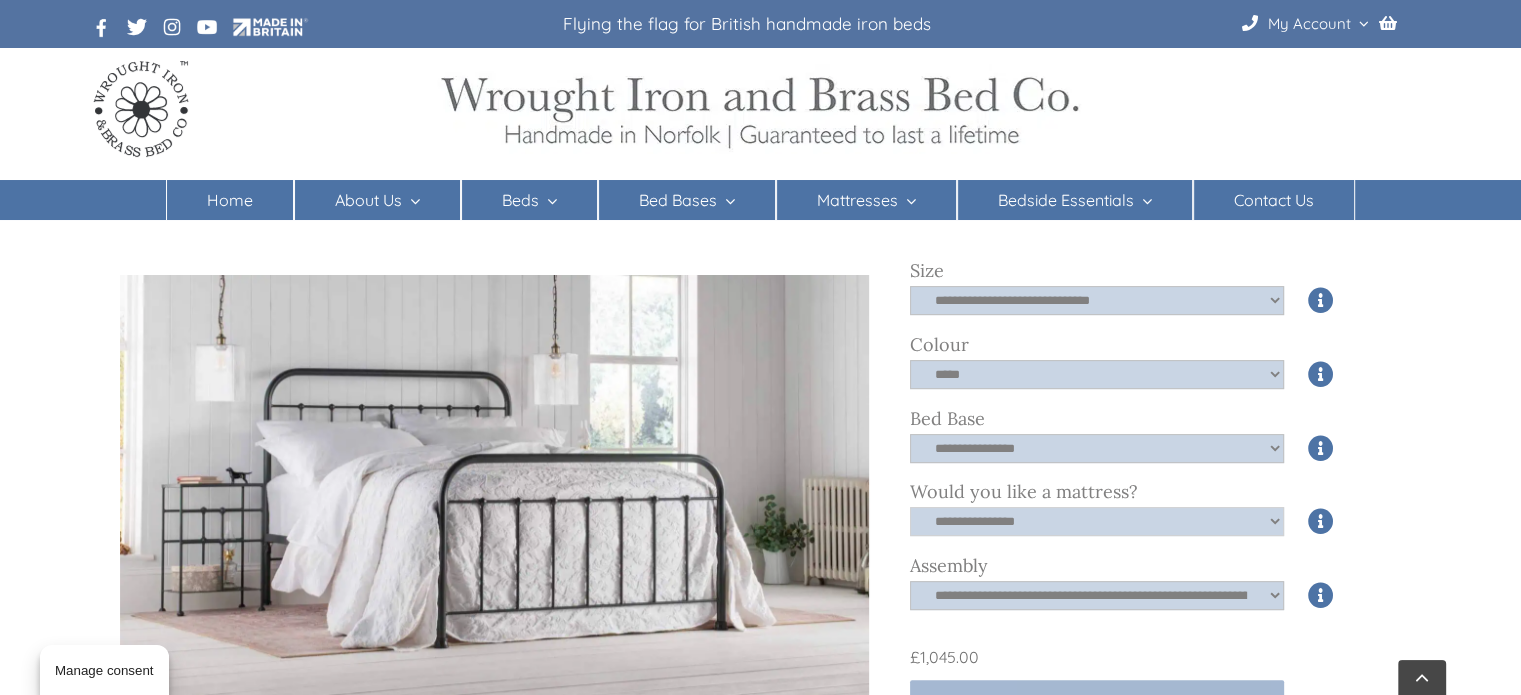 click on "**********" at bounding box center [1097, 521] 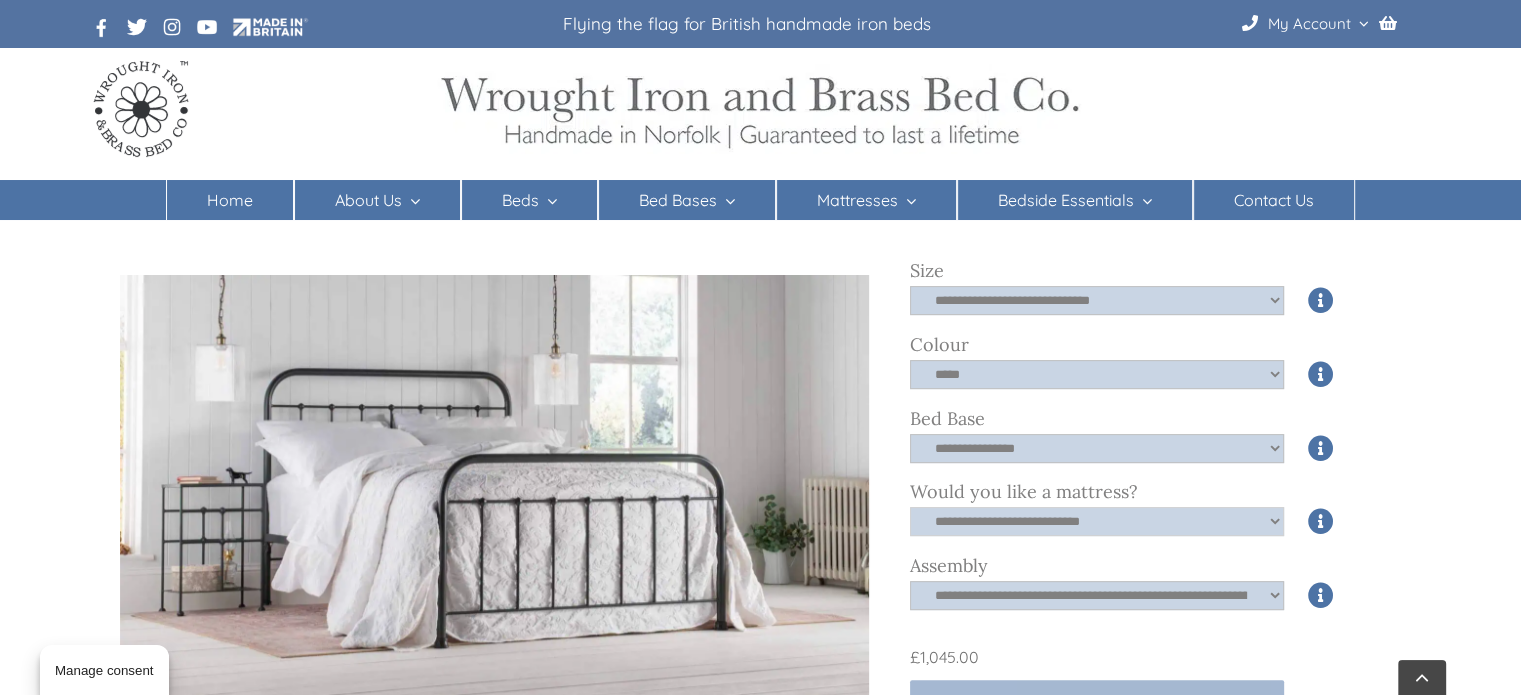 click on "**********" at bounding box center [1097, 521] 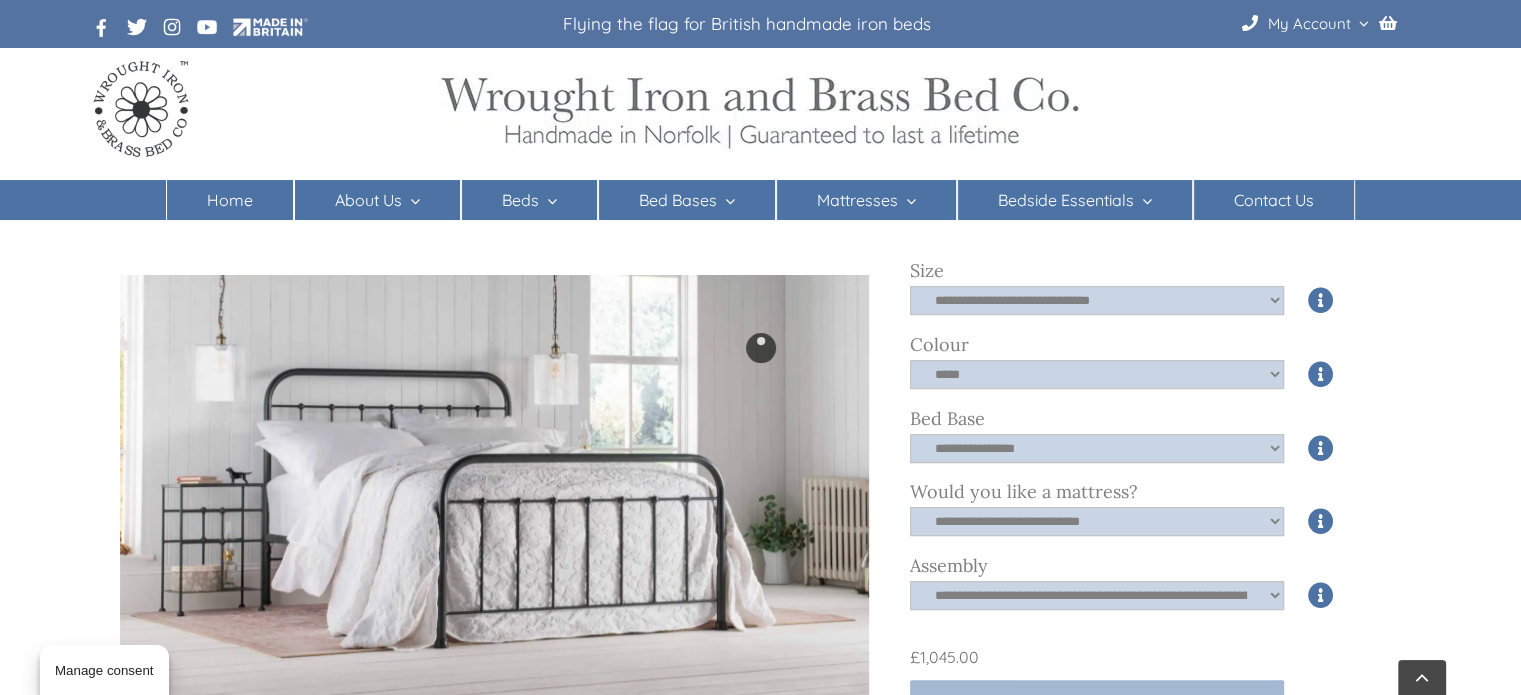 click at bounding box center [760, 347] 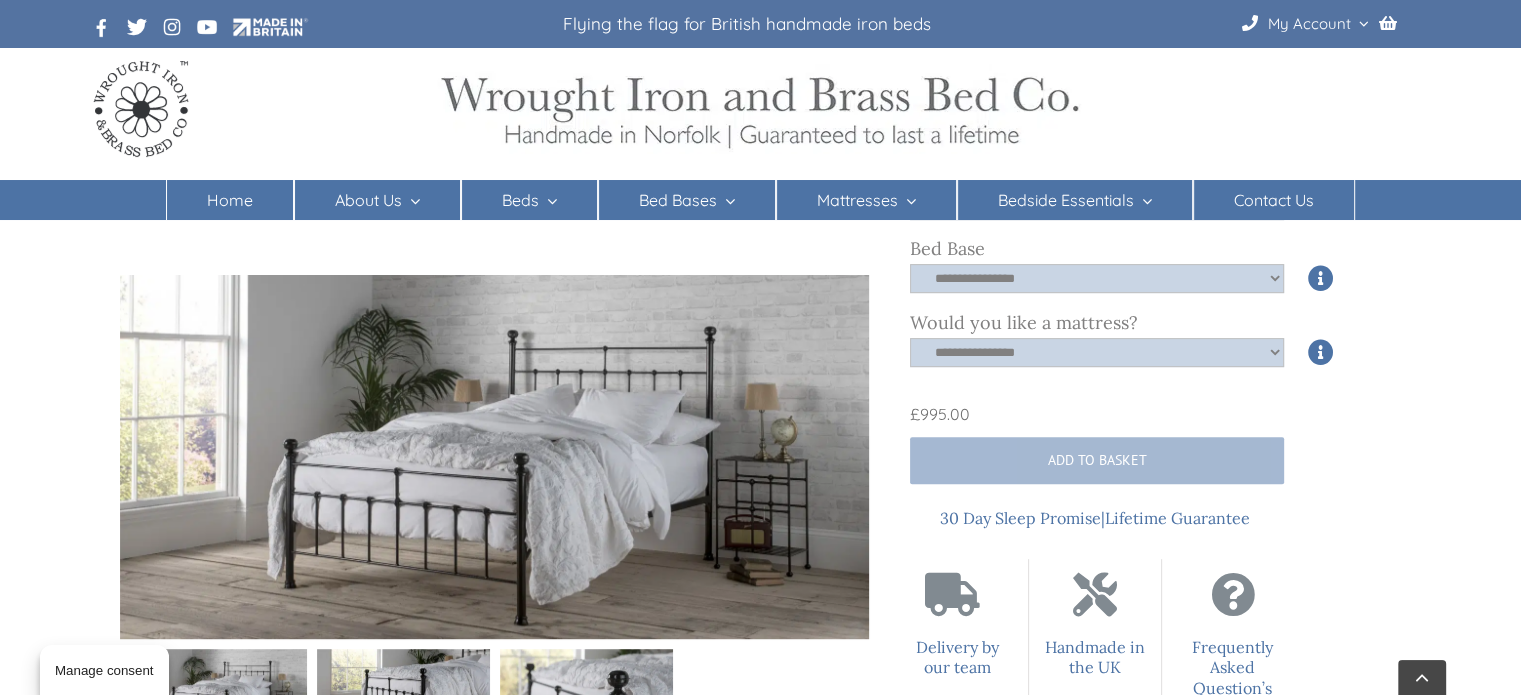 scroll, scrollTop: 843, scrollLeft: 0, axis: vertical 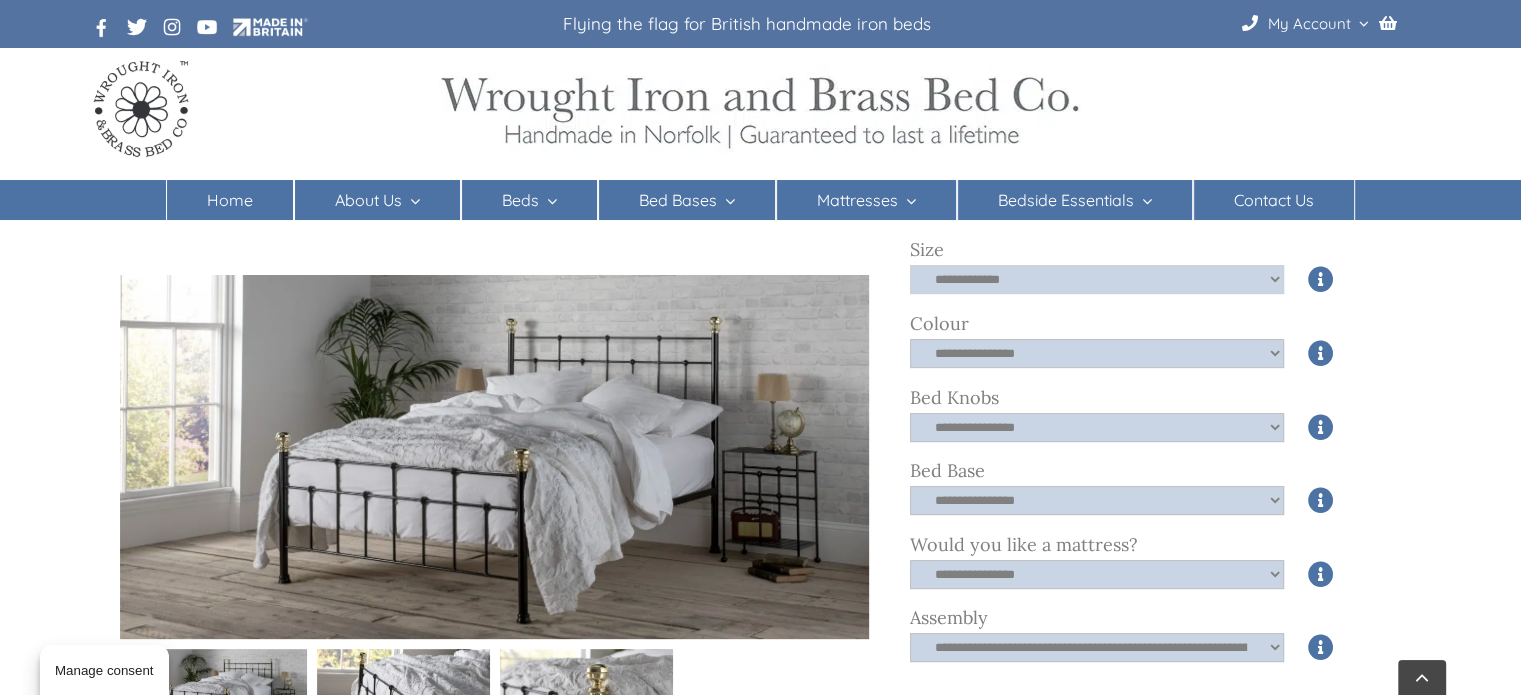 click on "**********" 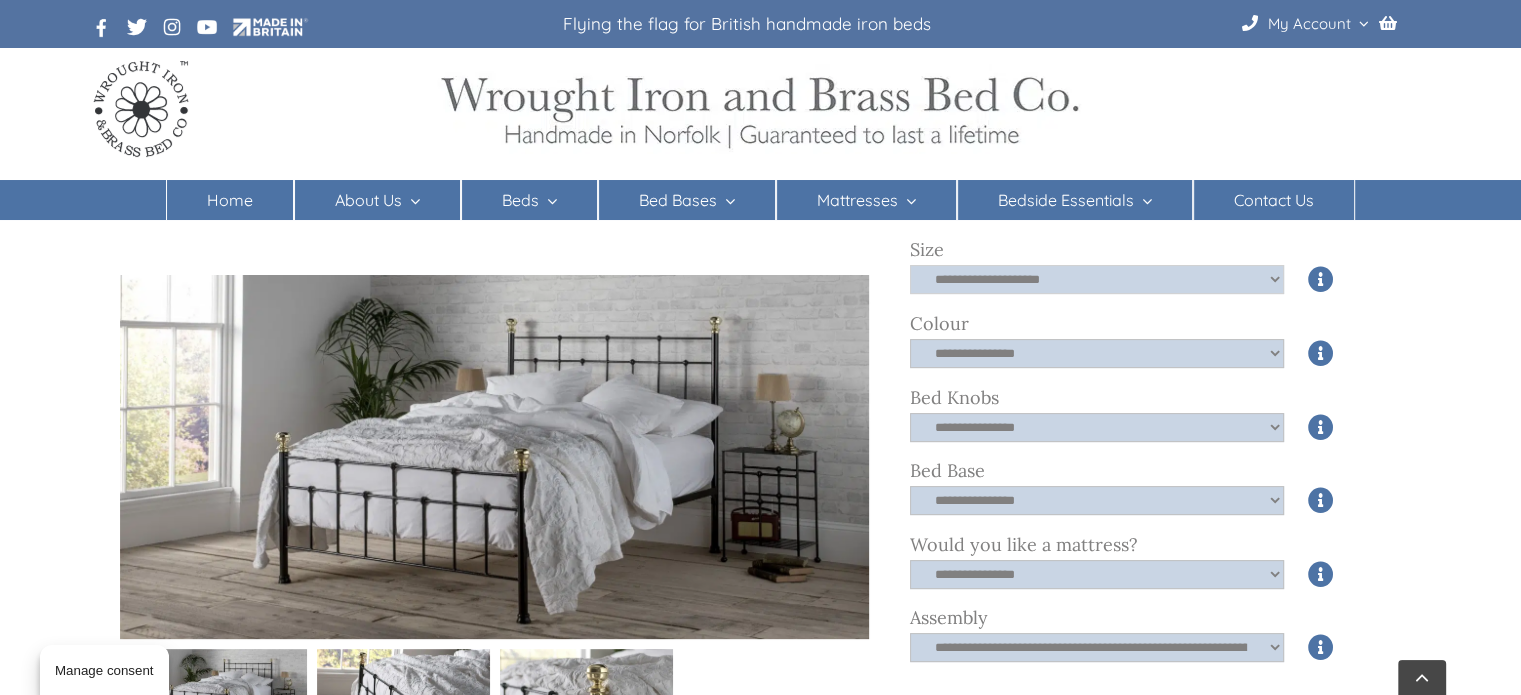 click on "**********" 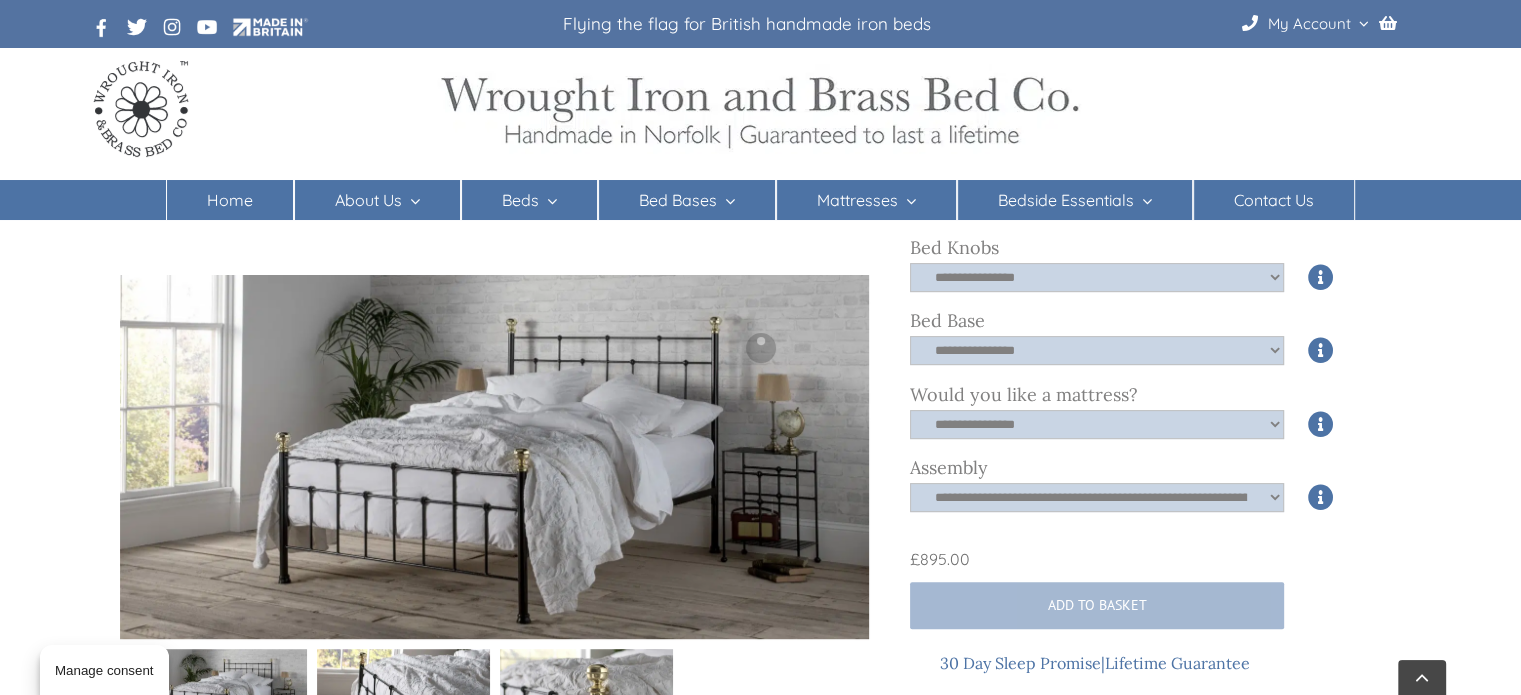 scroll, scrollTop: 700, scrollLeft: 0, axis: vertical 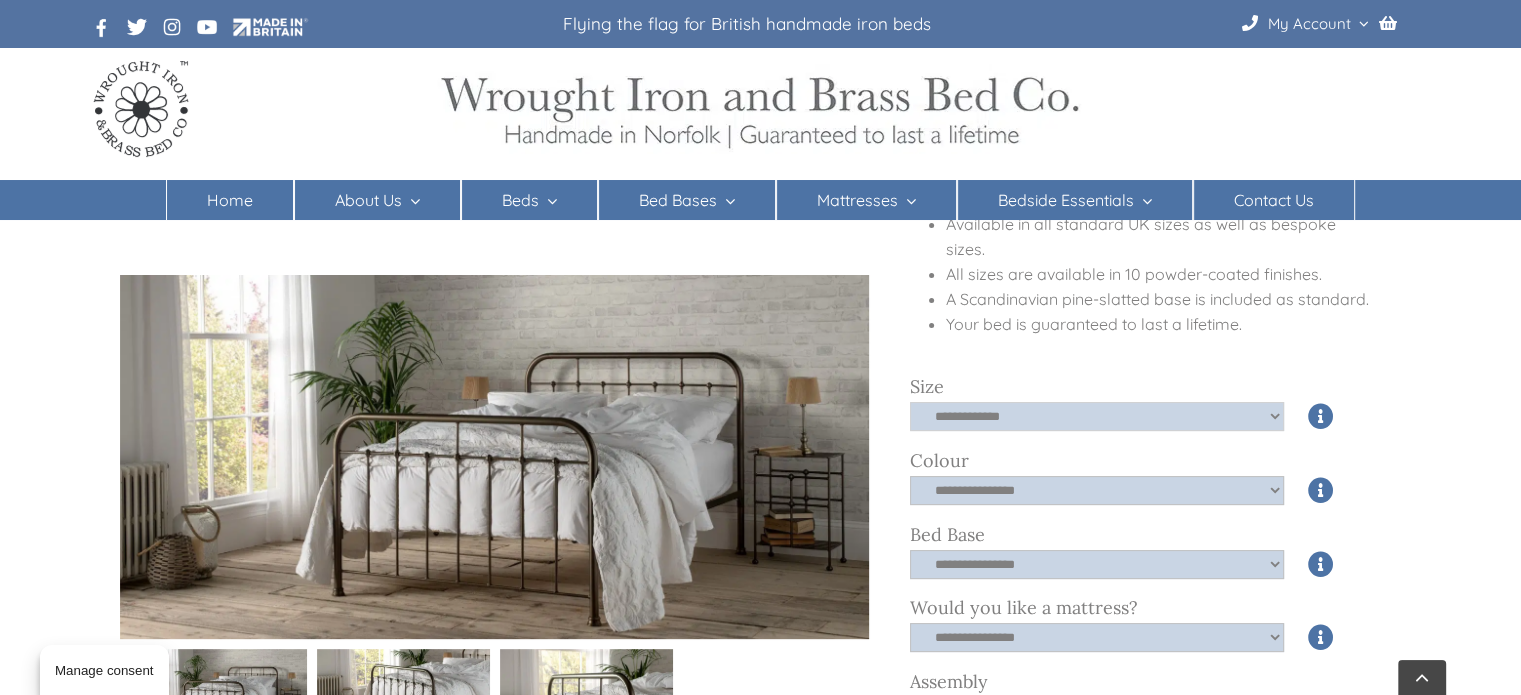 click on "**********" 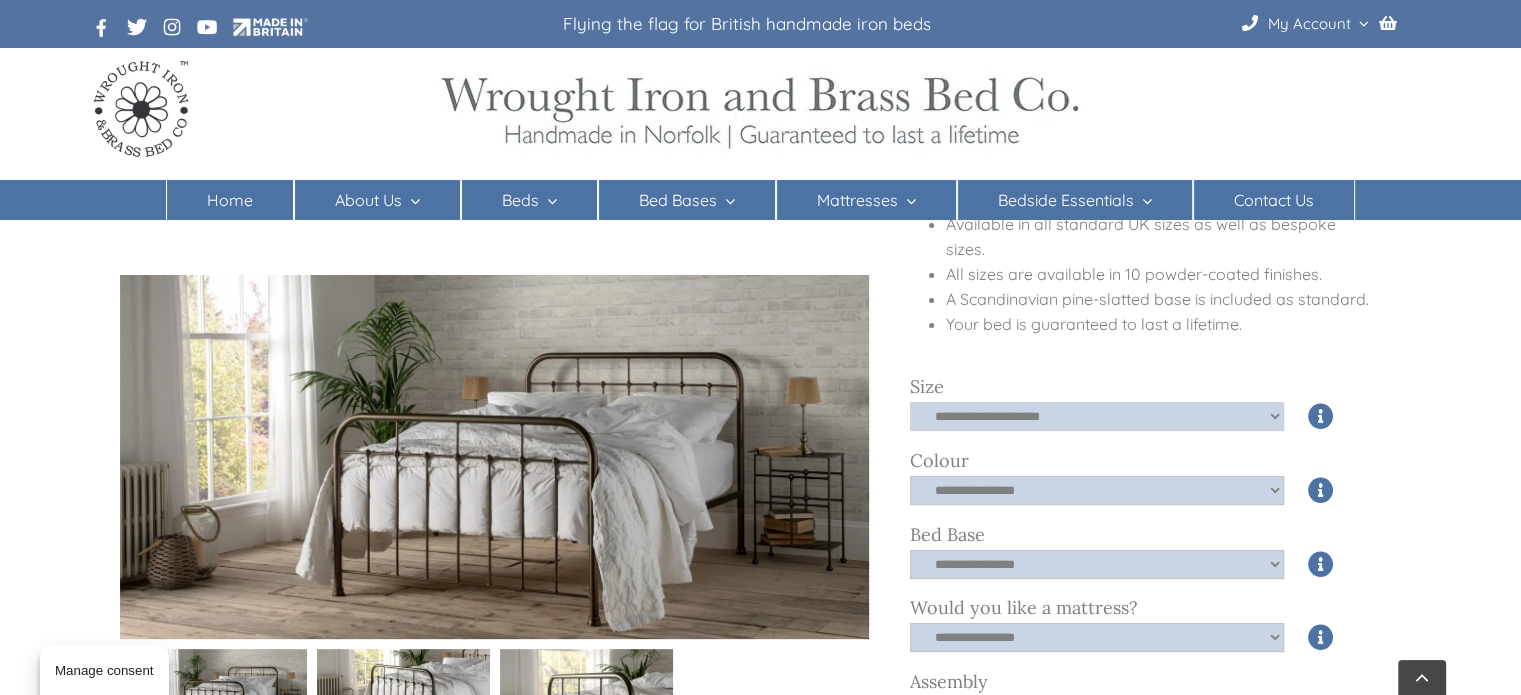 click on "**********" 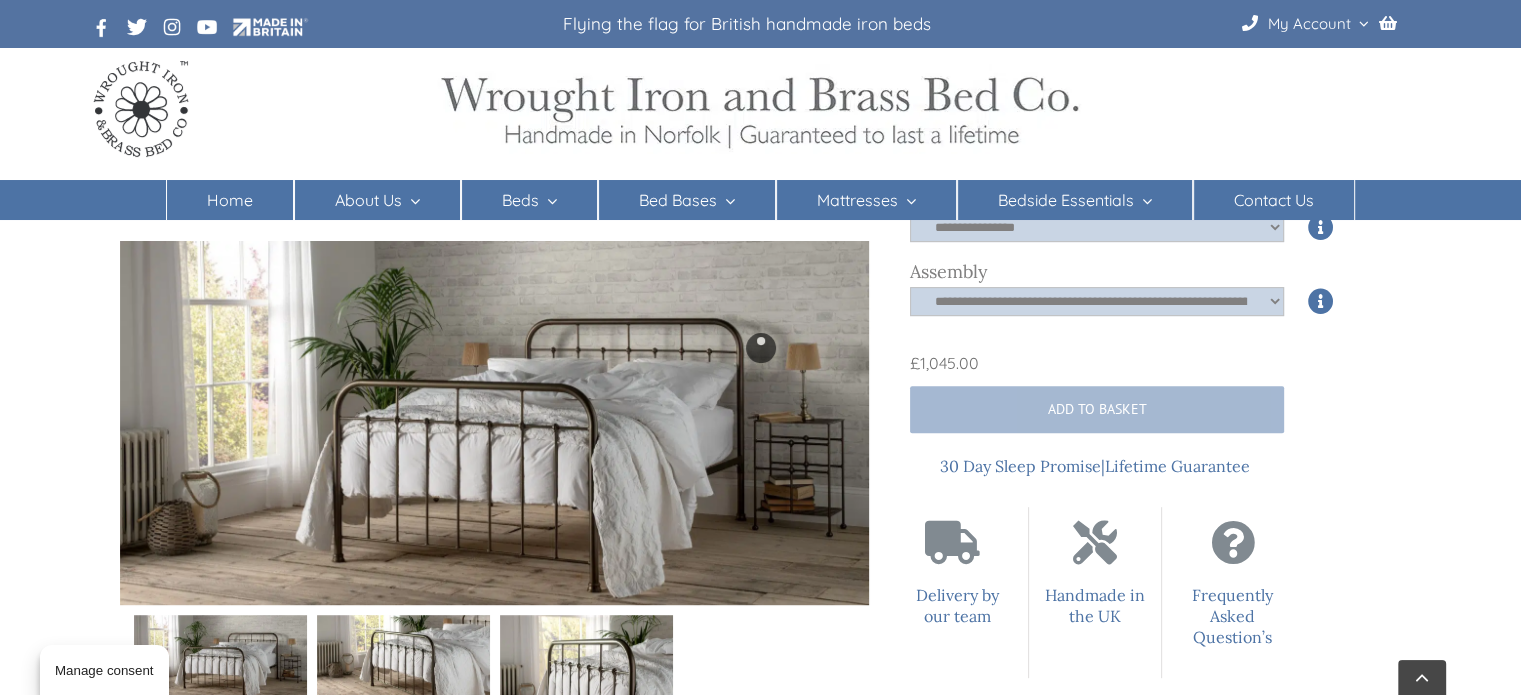 scroll, scrollTop: 836, scrollLeft: 0, axis: vertical 